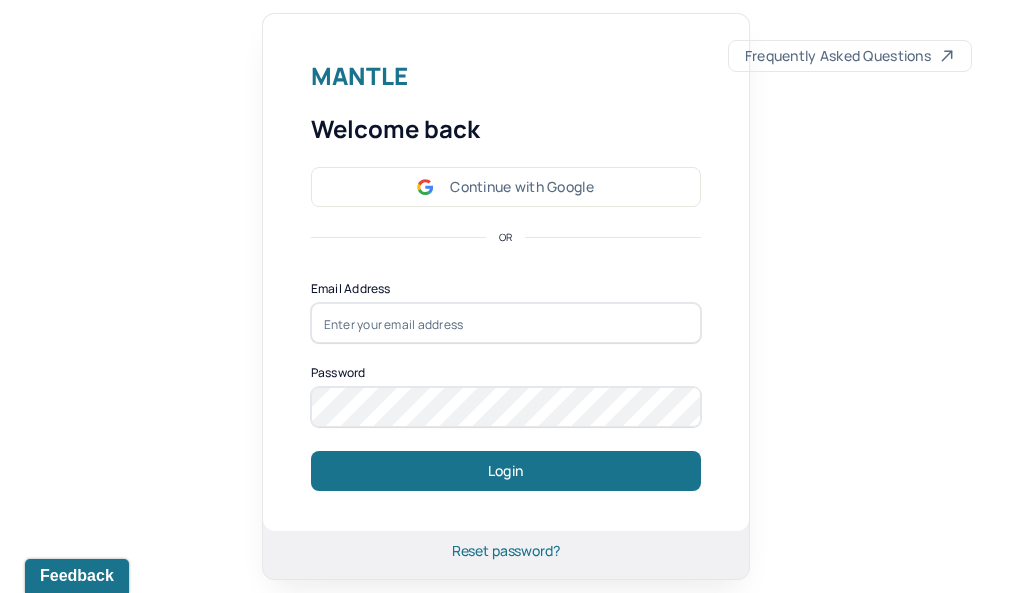 scroll, scrollTop: 0, scrollLeft: 0, axis: both 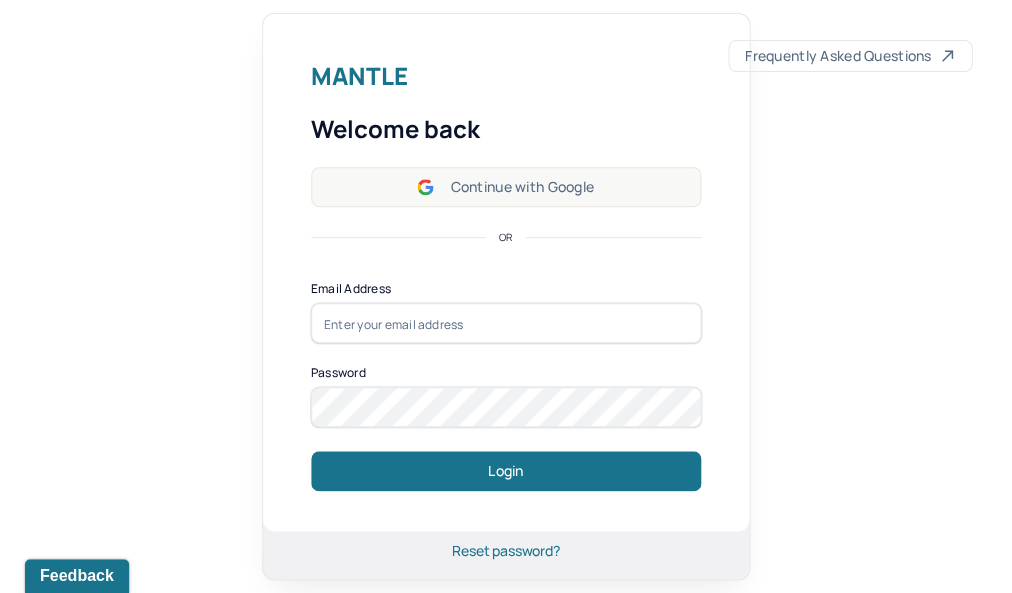 click 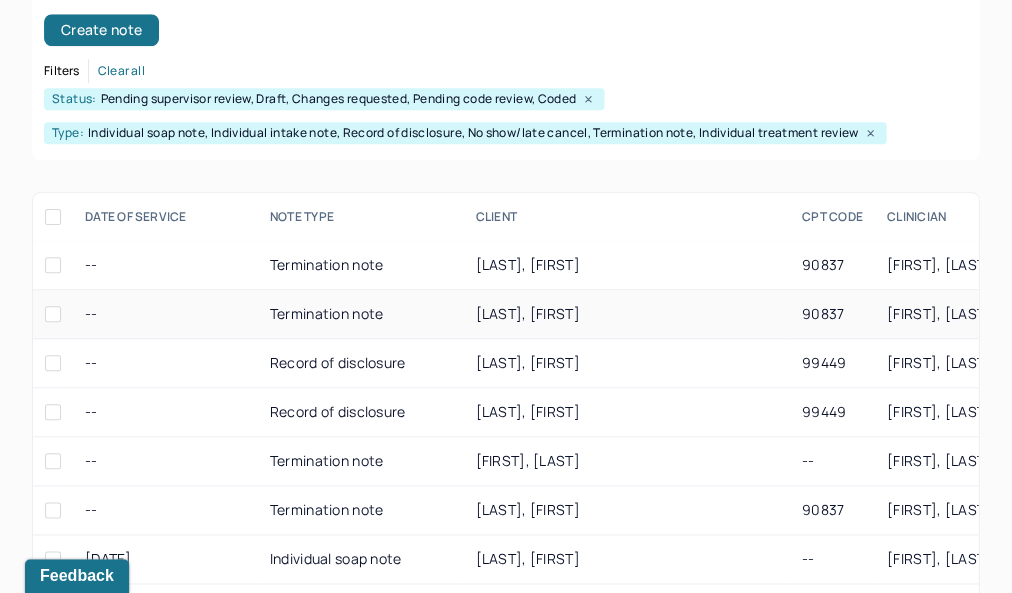 scroll, scrollTop: 310, scrollLeft: 0, axis: vertical 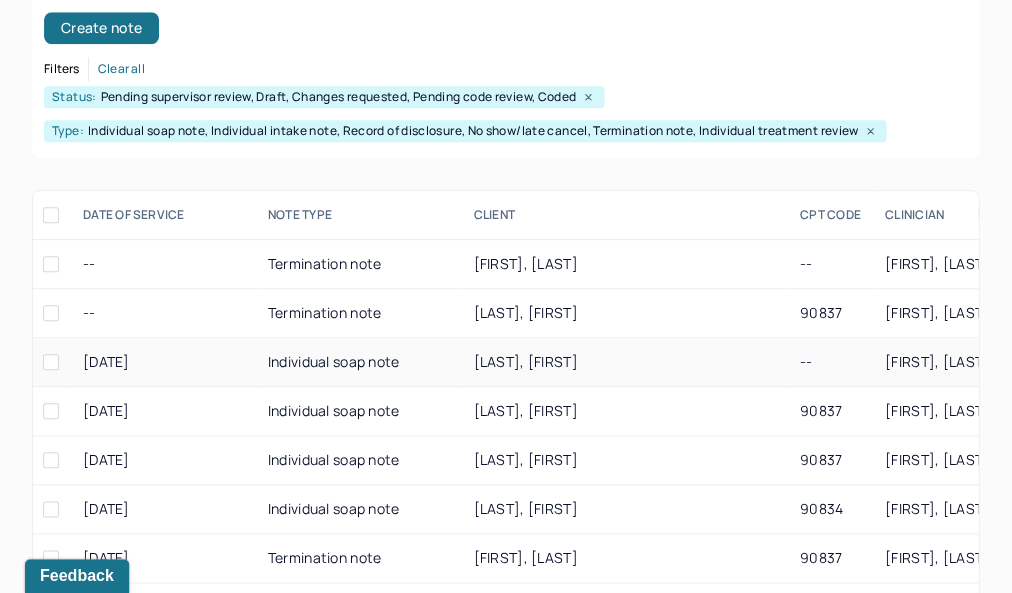 click on "Individual soap note" at bounding box center (359, 362) 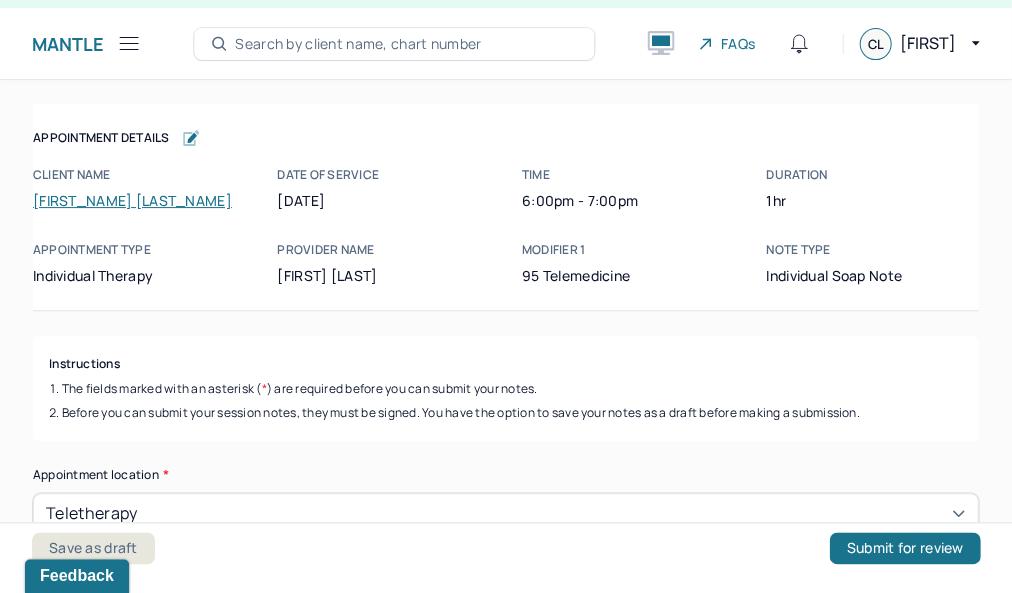 scroll, scrollTop: 36, scrollLeft: 0, axis: vertical 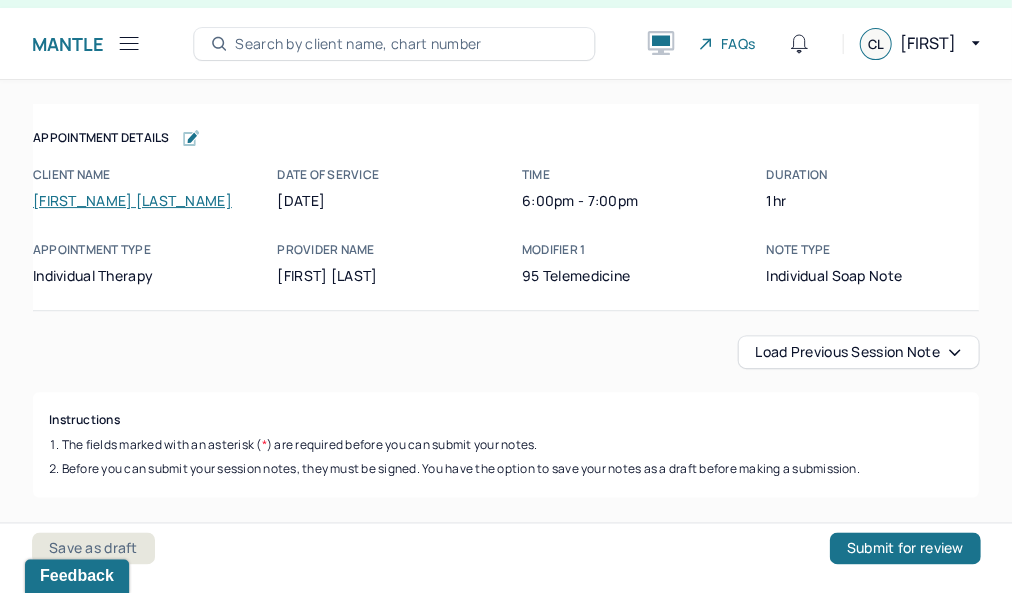 click 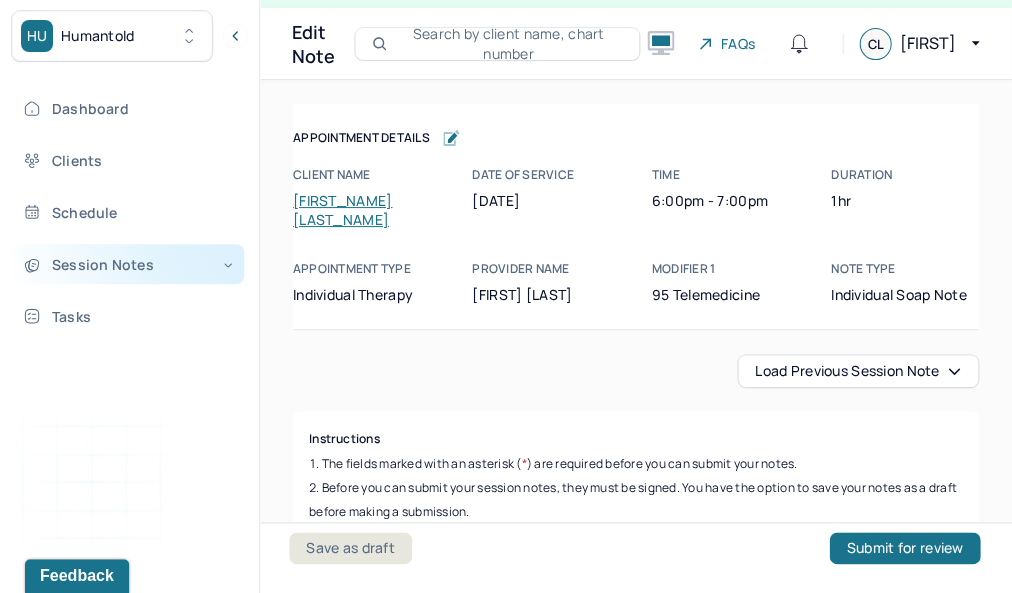 click on "Session Notes" at bounding box center (128, 264) 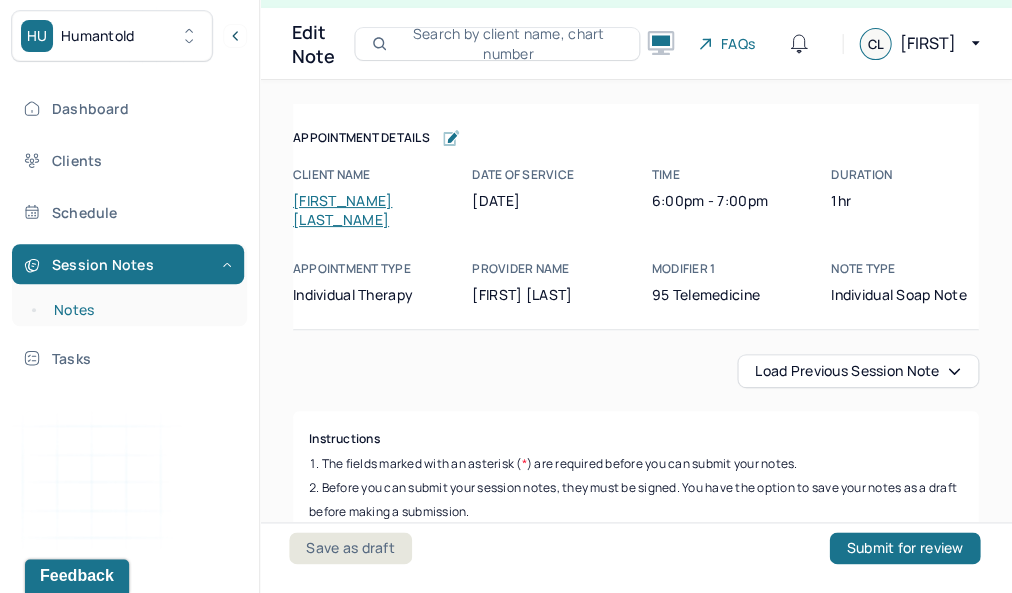 click on "Notes" at bounding box center [139, 310] 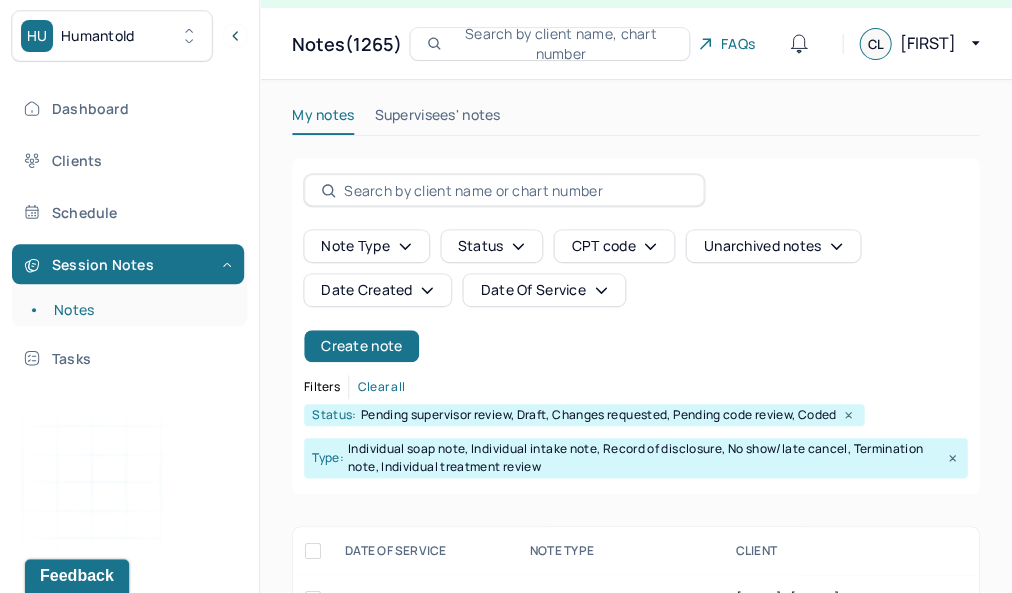 click on "Note type     Status     CPT code     Unarchived notes     Date Created     Date Of Service     Create note" at bounding box center [635, 296] 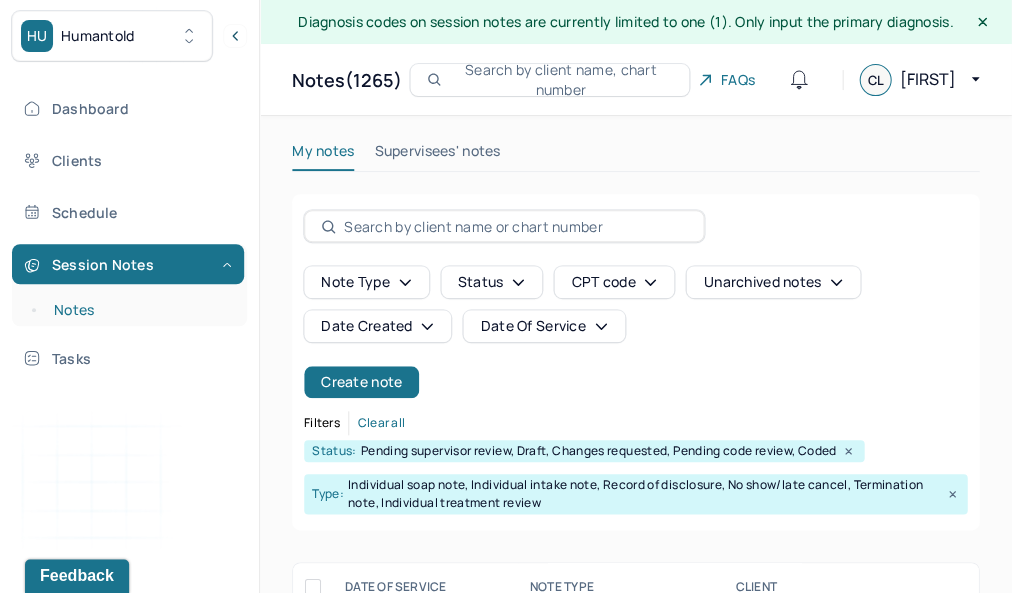 scroll, scrollTop: 0, scrollLeft: 0, axis: both 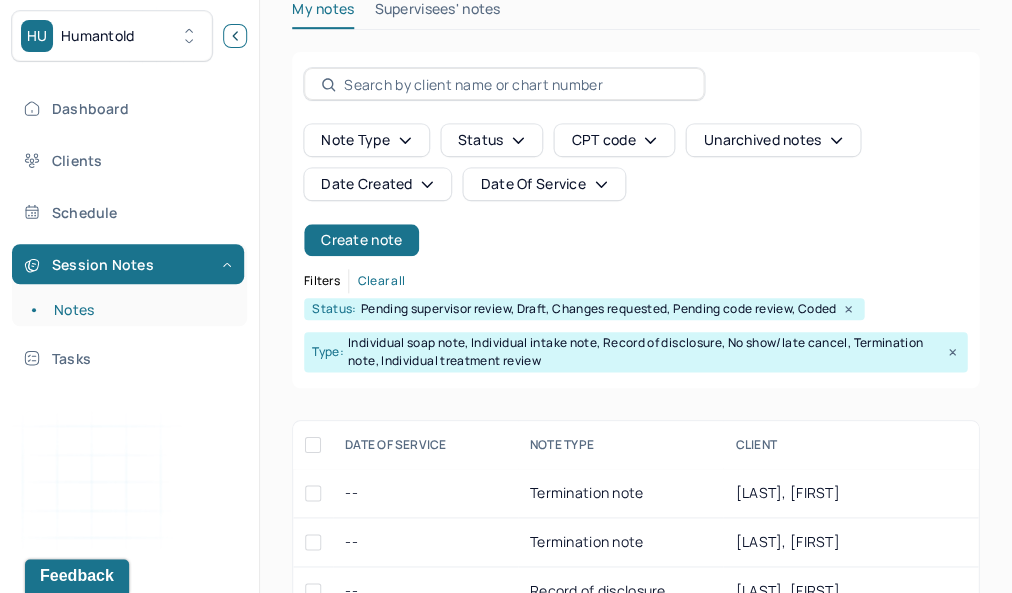 click at bounding box center (235, 36) 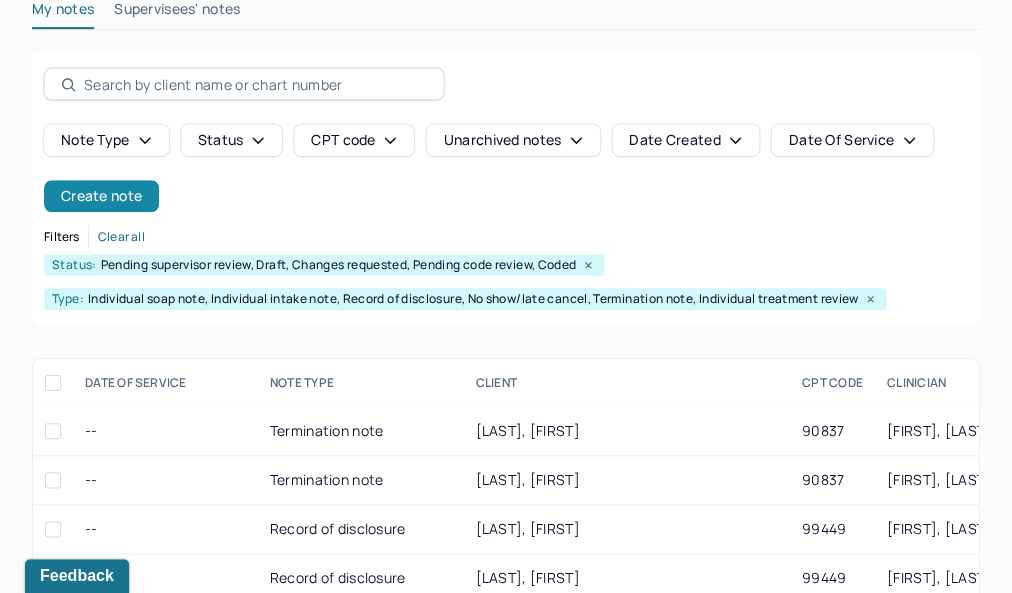 click on "Create note" at bounding box center (101, 196) 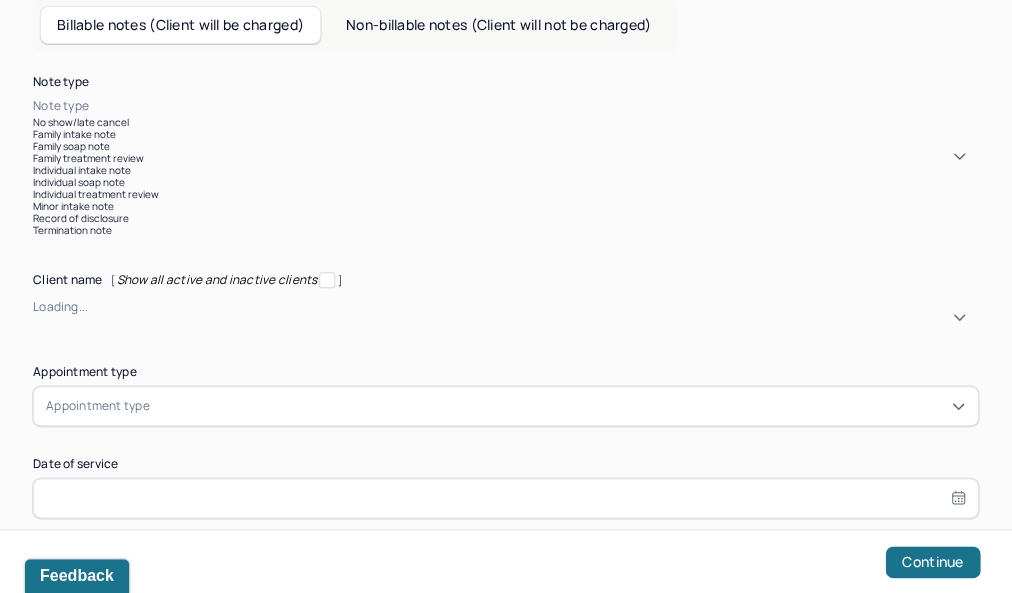 click at bounding box center [535, 106] 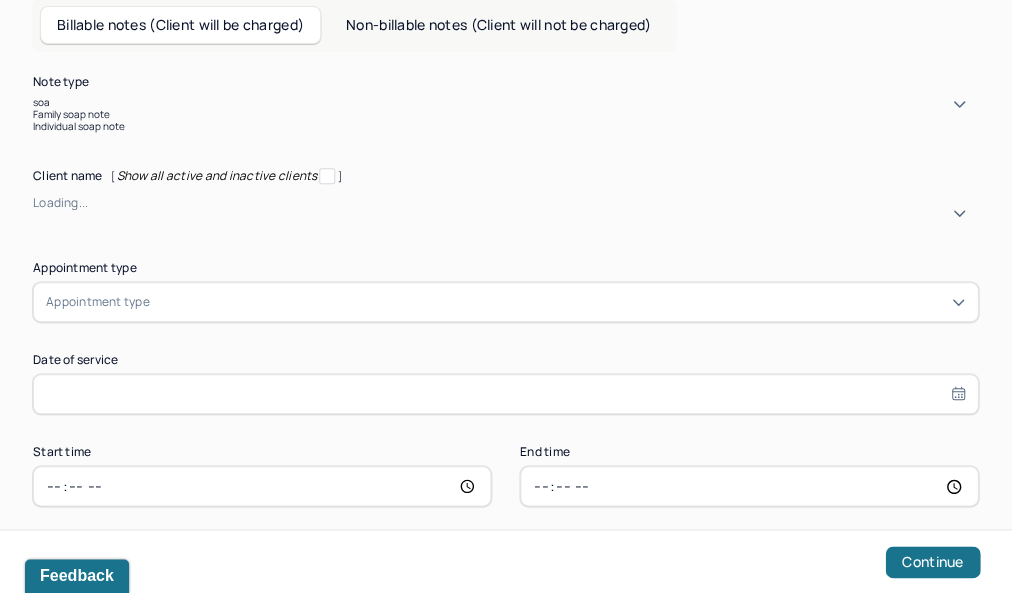 type on "soap" 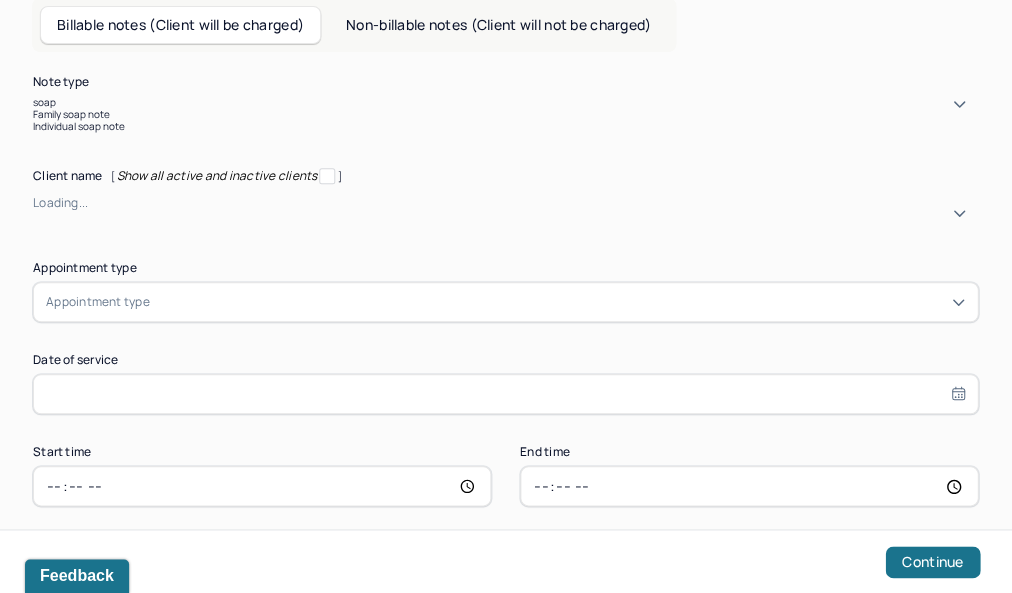 click on "Individual soap note" at bounding box center (505, 126) 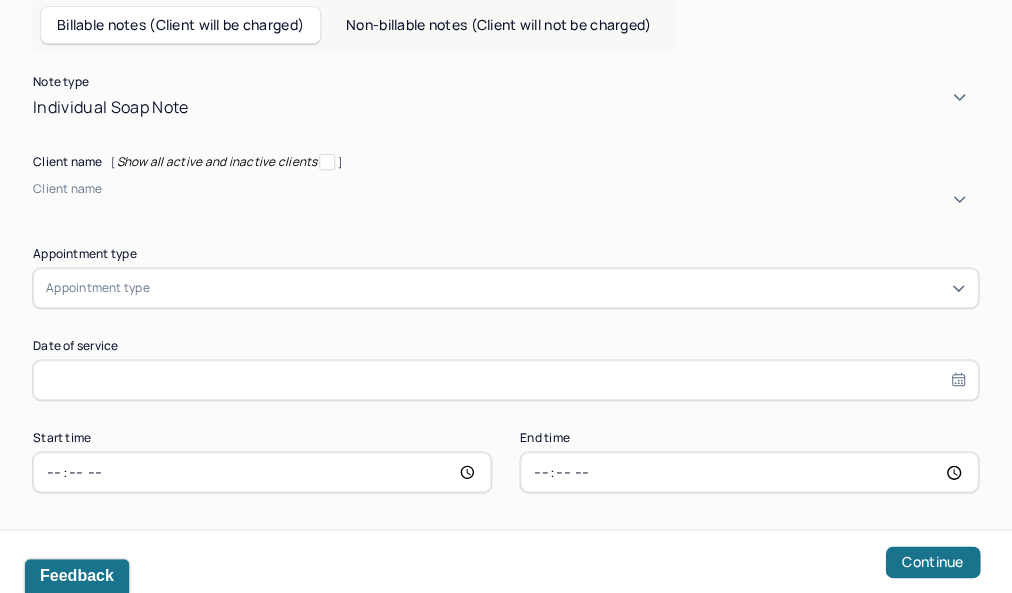 click at bounding box center [36, 206] 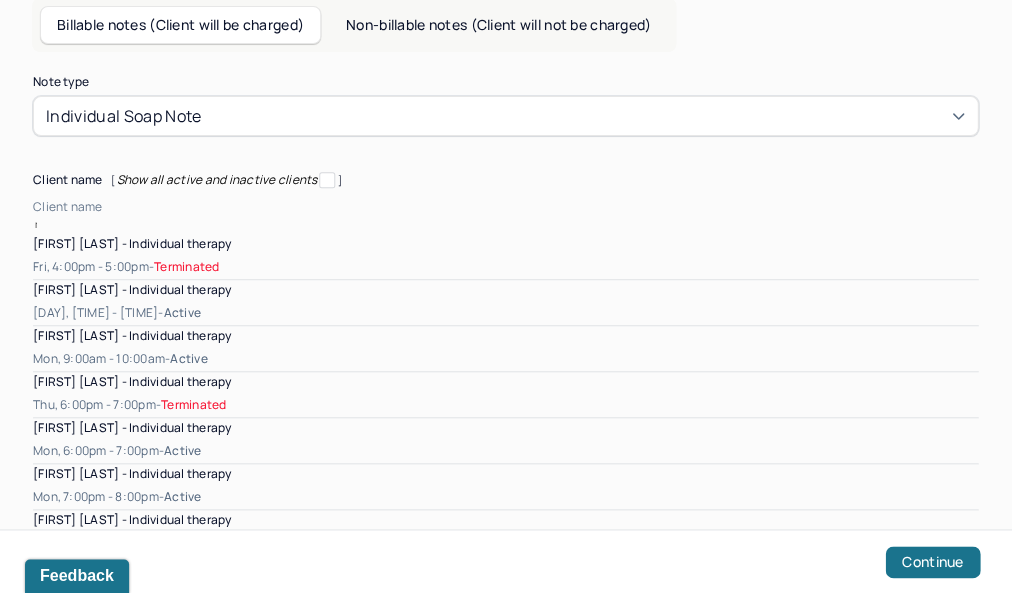 type on "med" 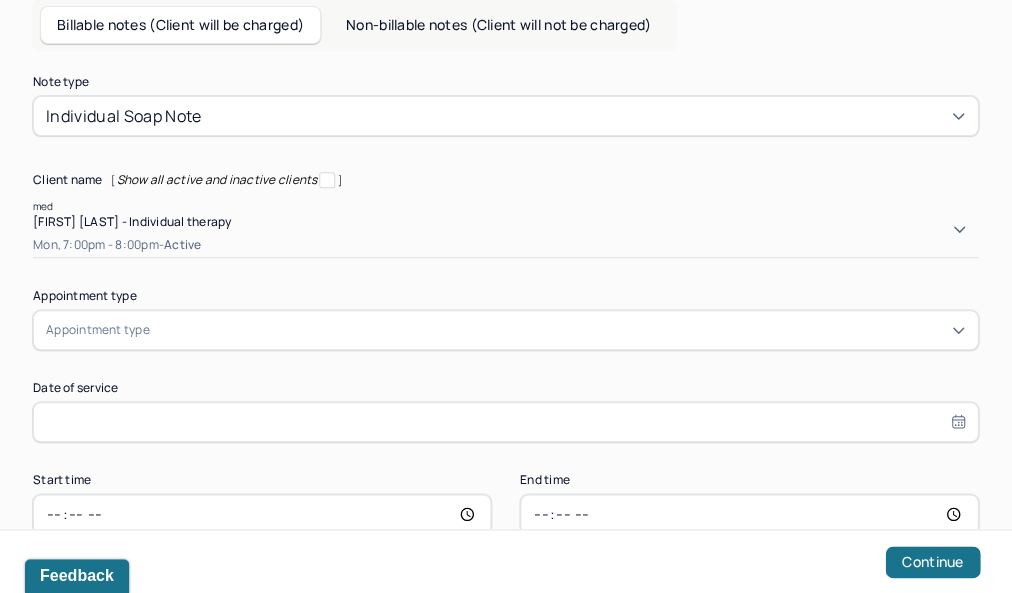 click on "[FIRST] [LAST] - Individual therapy" at bounding box center (132, 221) 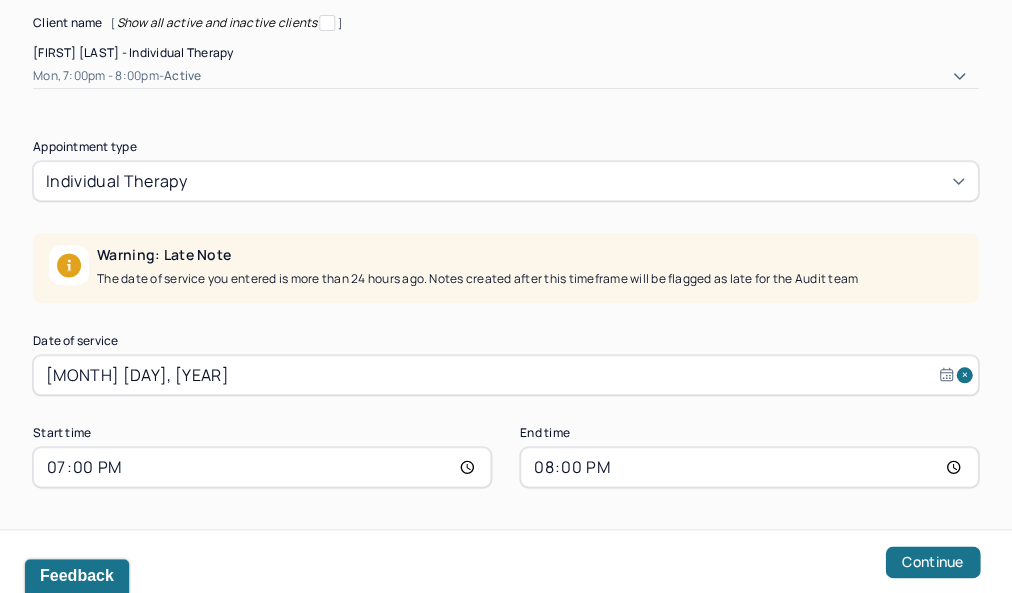 scroll, scrollTop: 329, scrollLeft: 0, axis: vertical 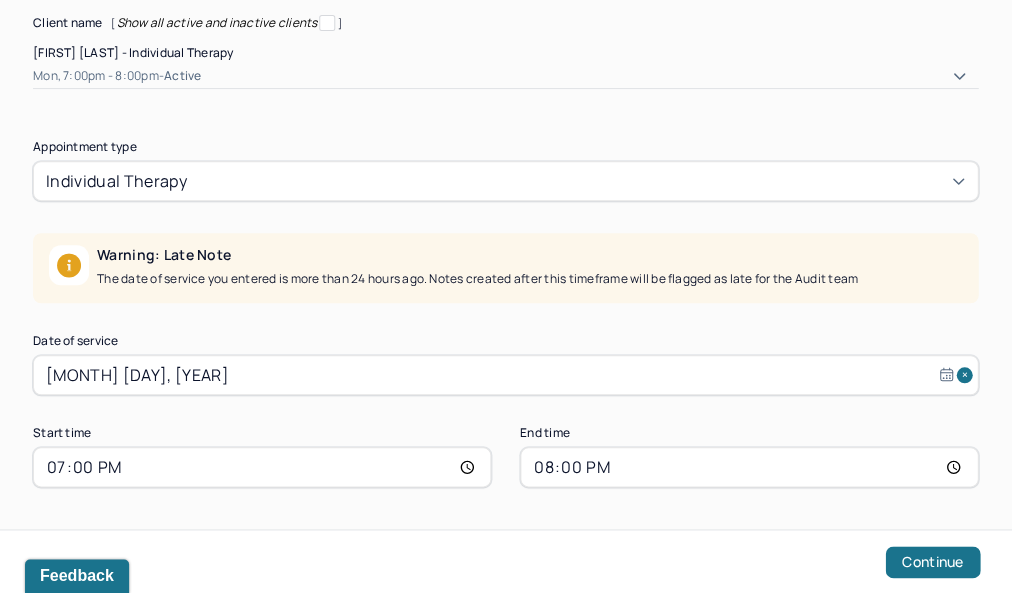 click on "20:00" at bounding box center (749, 467) 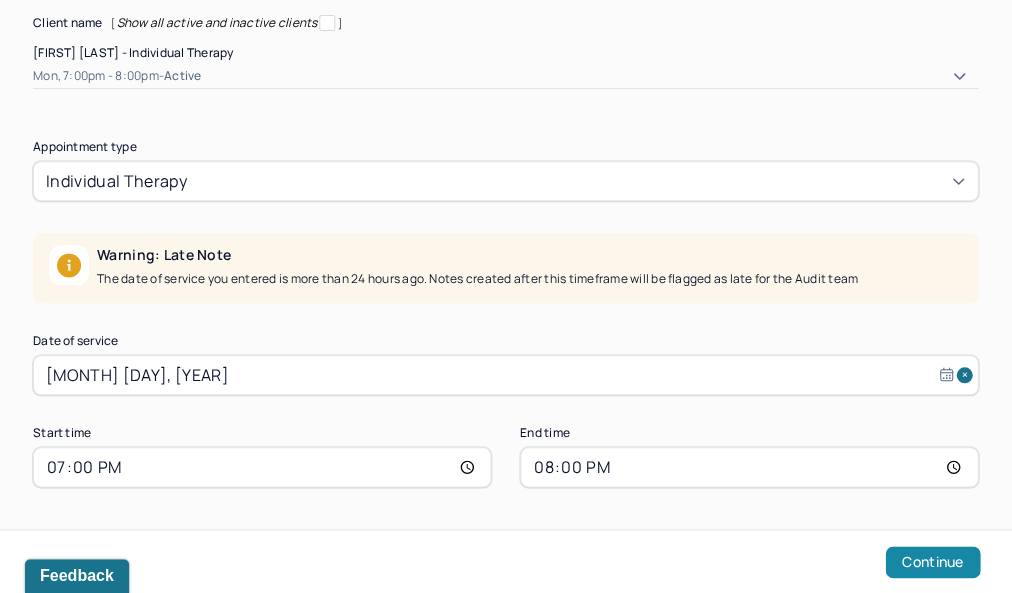type on "[TIME]" 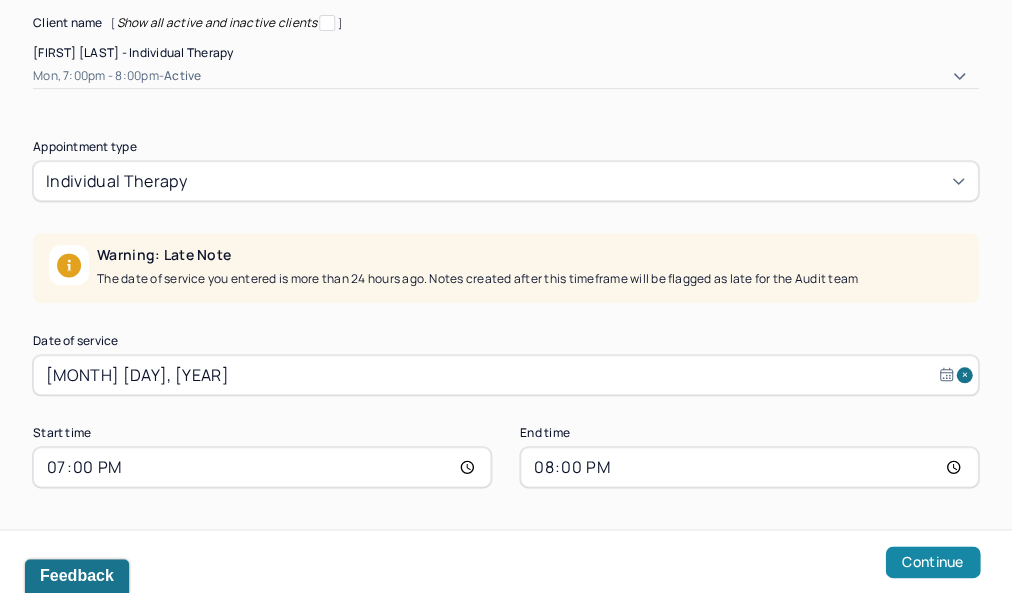 click on "Continue" at bounding box center (932, 562) 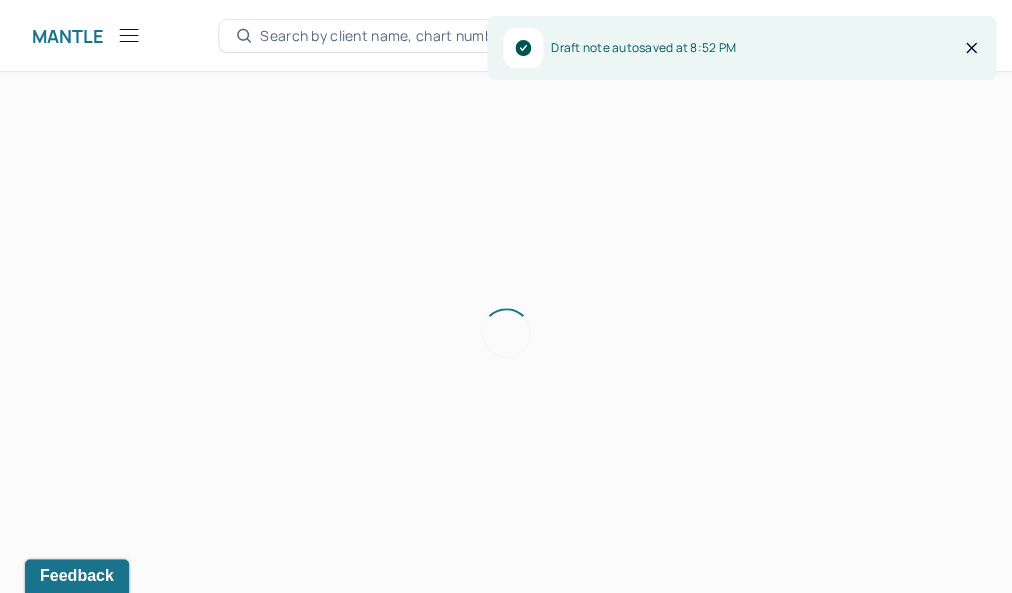 scroll, scrollTop: 36, scrollLeft: 0, axis: vertical 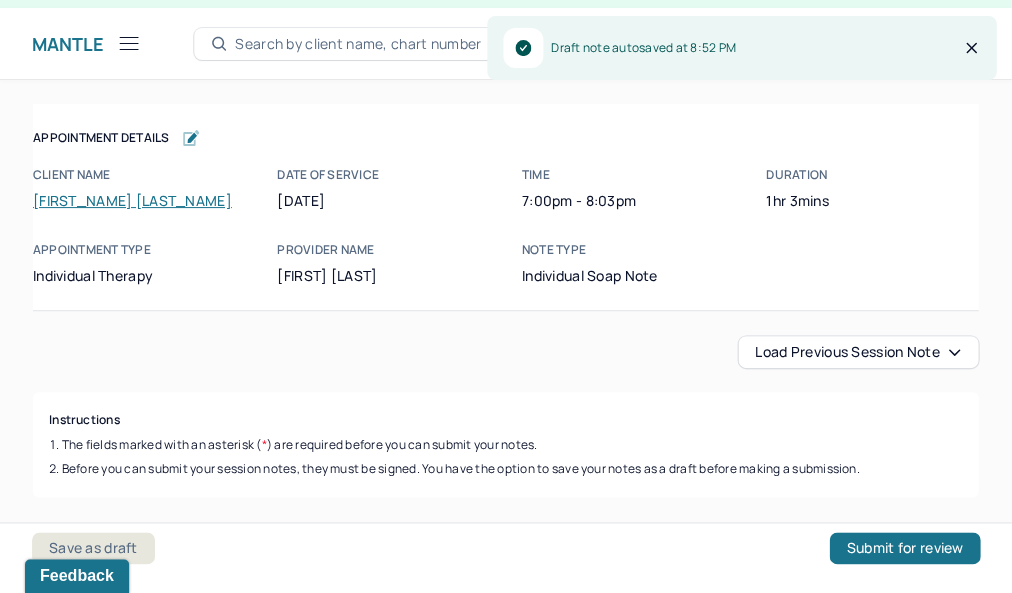 click on "Load previous session note" at bounding box center [858, 352] 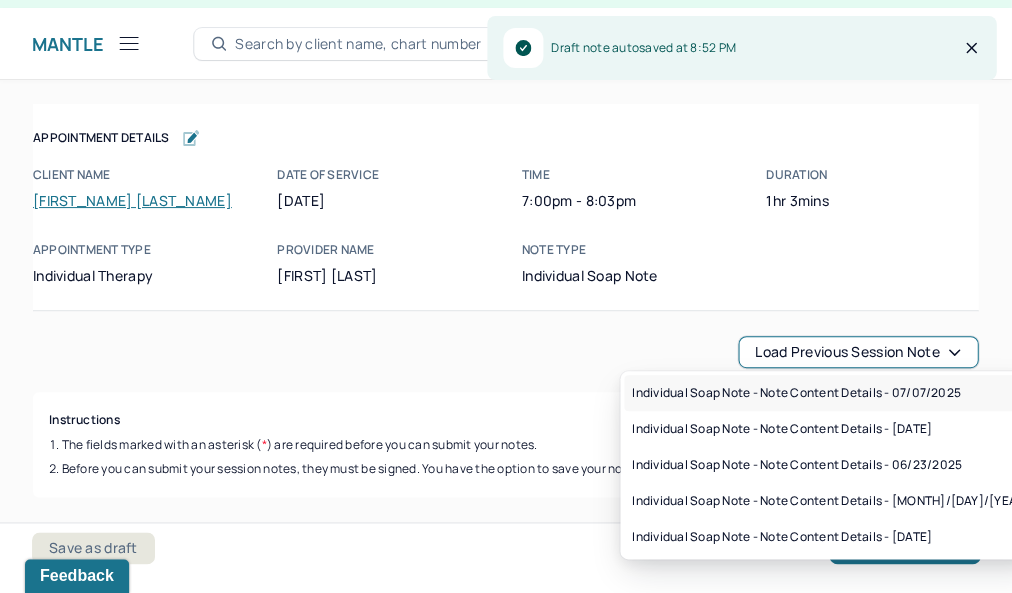 click on "Individual soap note   - Note content Details -   07/07/2025" at bounding box center [796, 393] 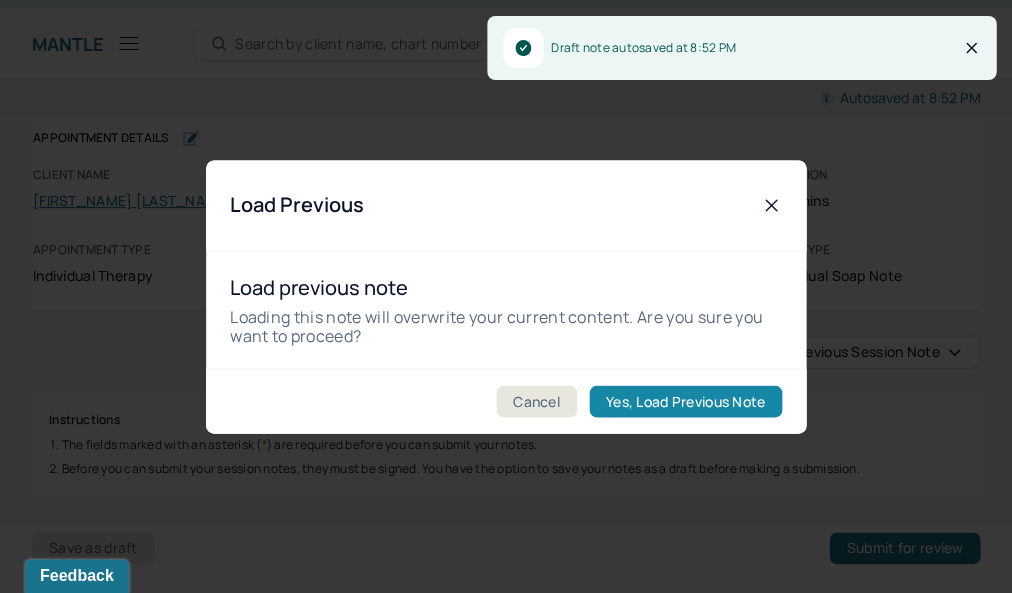 click on "Yes, Load Previous Note" at bounding box center (685, 401) 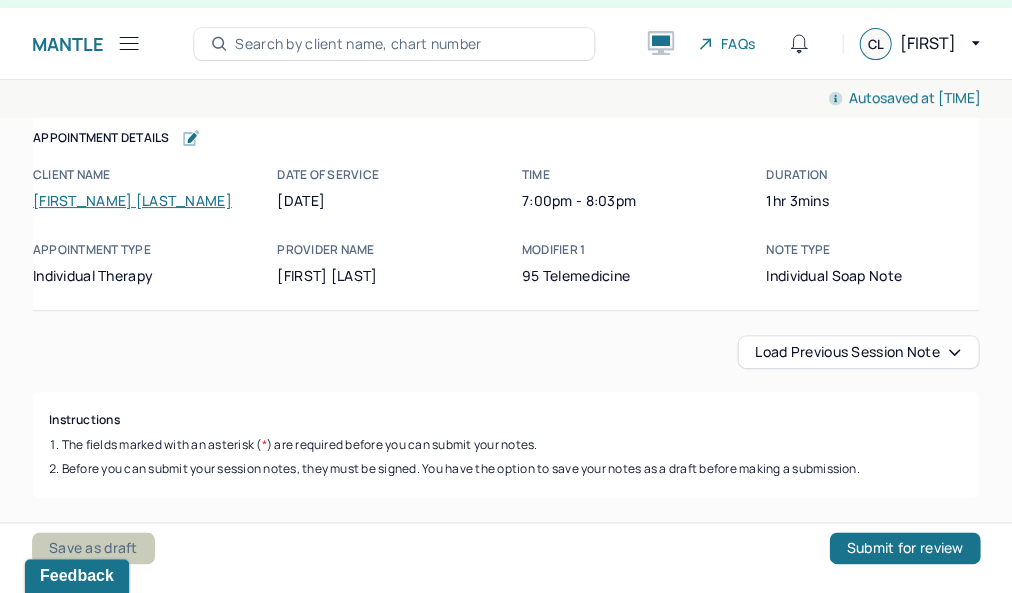 click on "Save as draft" at bounding box center (93, 548) 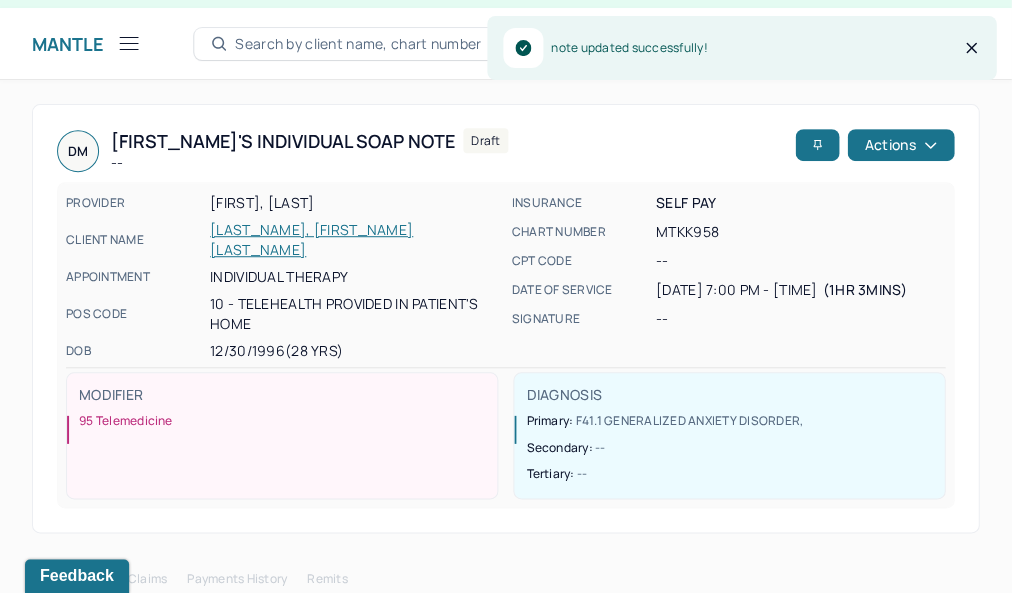click 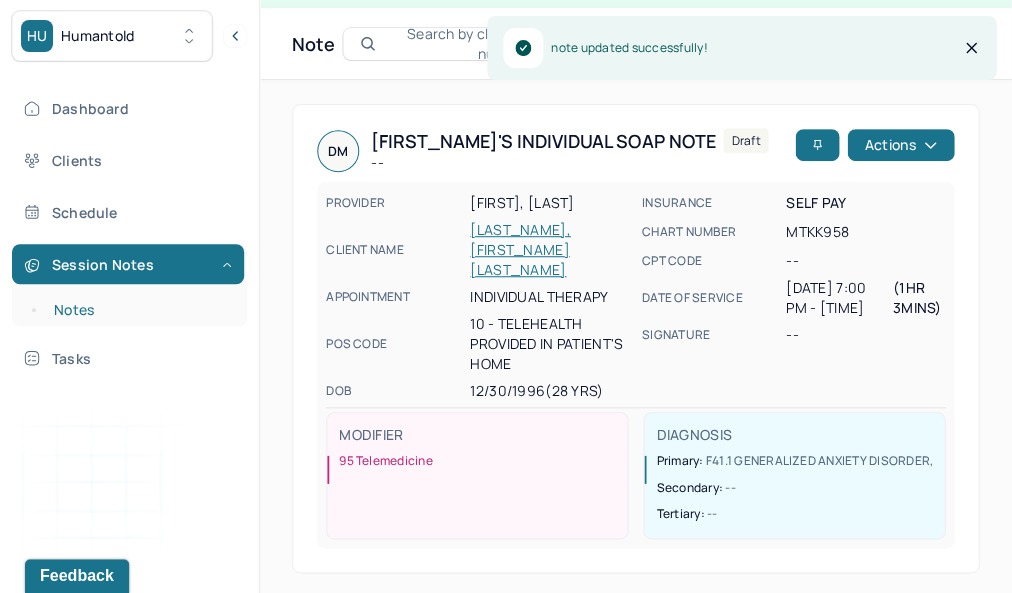 click on "Notes" at bounding box center [139, 310] 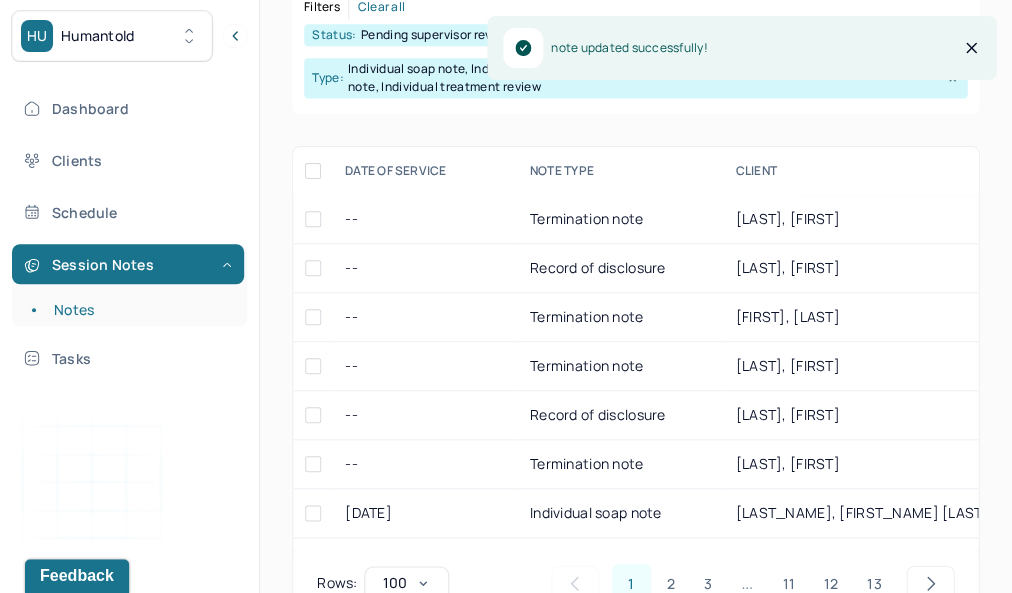 scroll, scrollTop: 410, scrollLeft: 0, axis: vertical 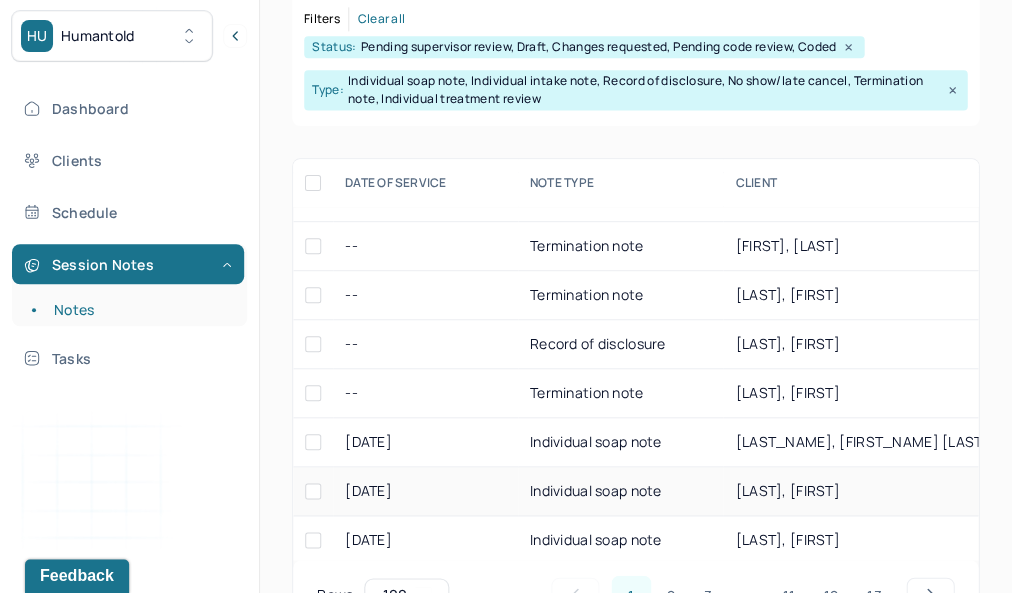 click on "[LAST], [FIRST]" at bounding box center [886, 491] 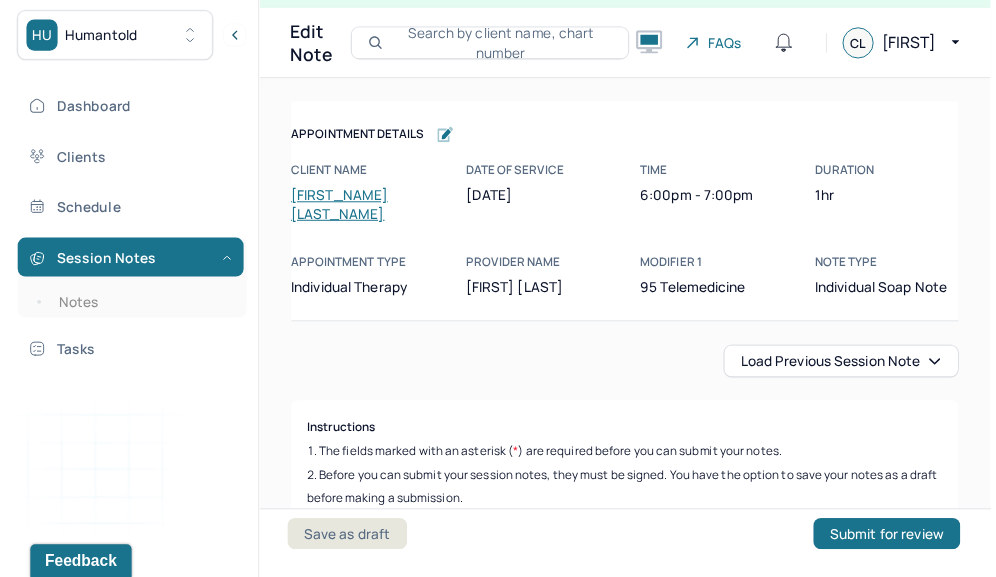 scroll, scrollTop: 36, scrollLeft: 0, axis: vertical 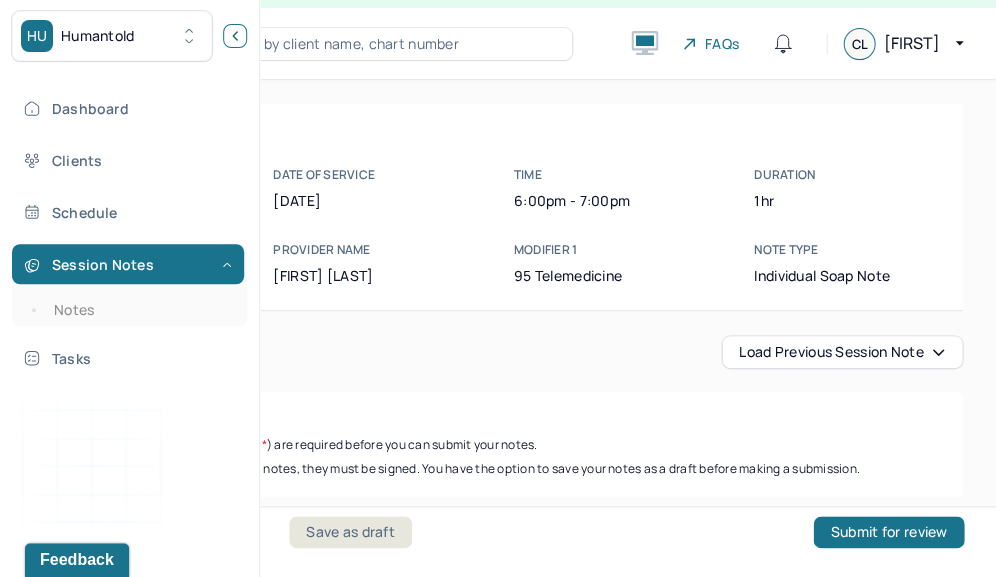click on "HU Humantold" at bounding box center [129, 36] 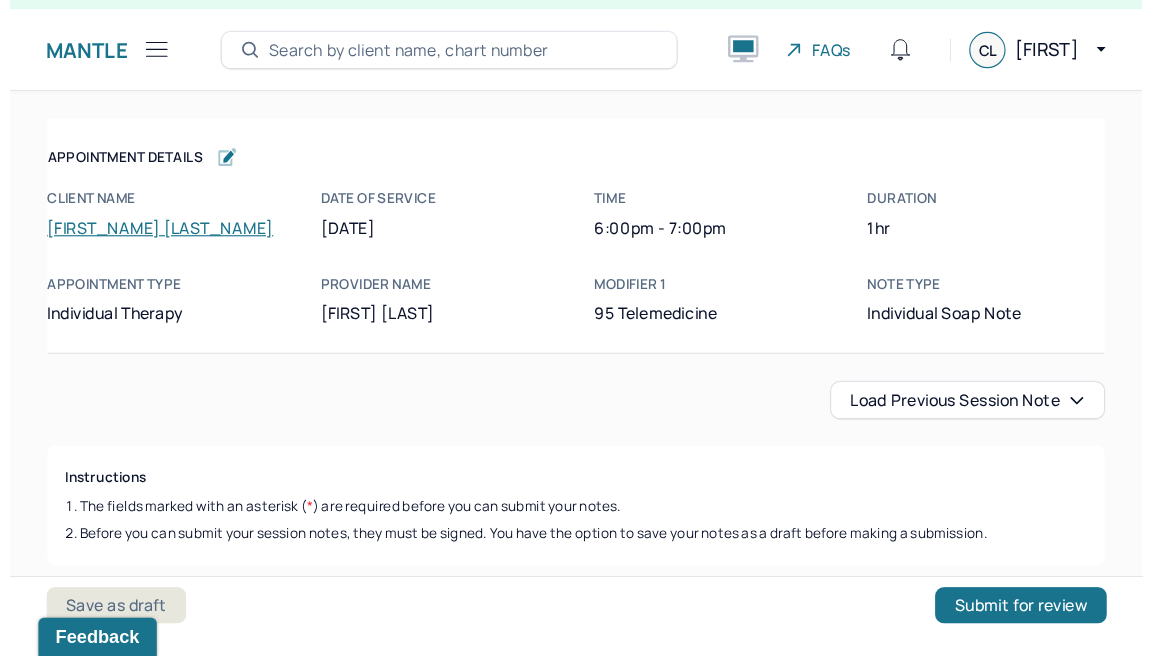 scroll, scrollTop: 0, scrollLeft: 0, axis: both 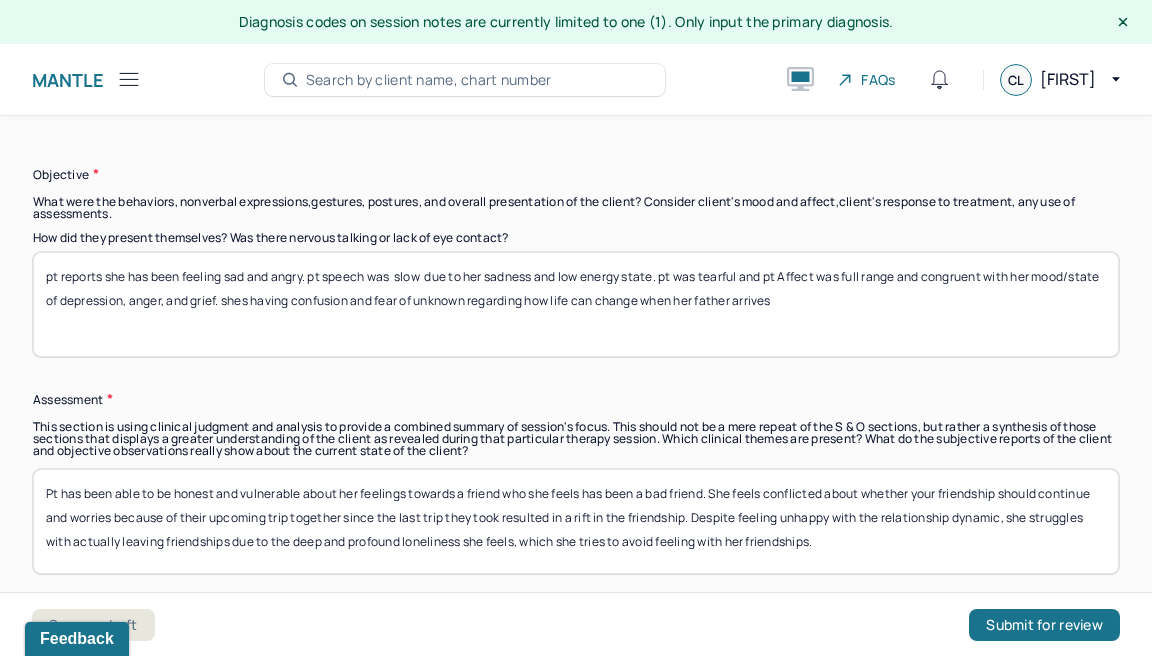 drag, startPoint x: 918, startPoint y: 298, endPoint x: 360, endPoint y: 291, distance: 558.0439 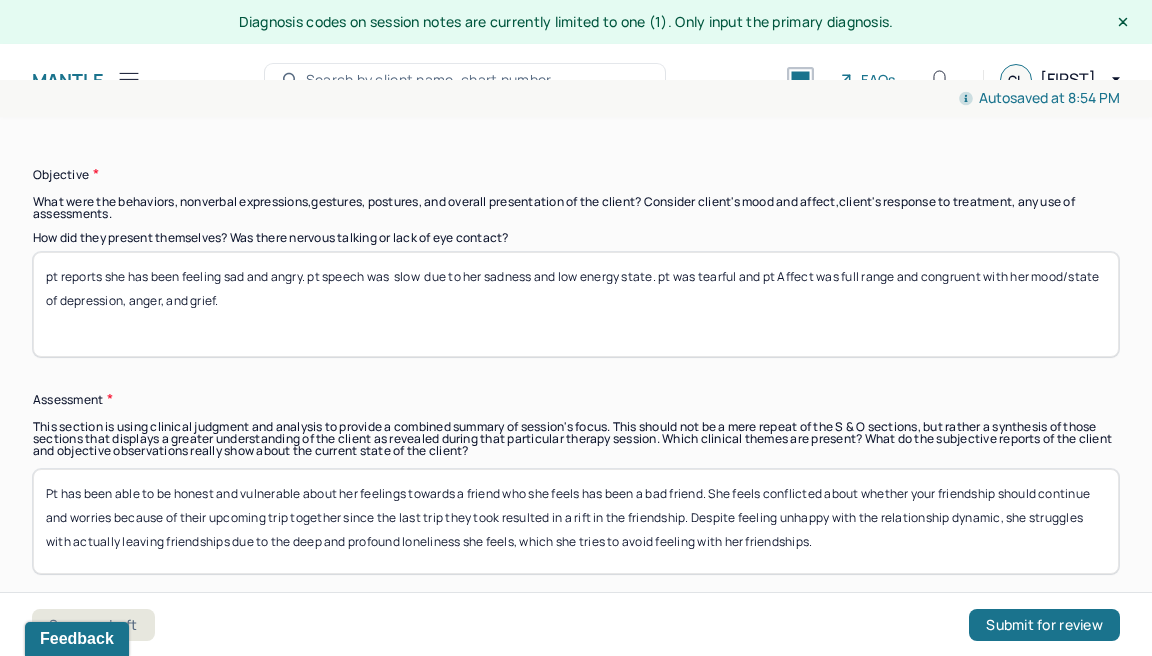 click on "pt reports she has been feeling sad and angry. pt speech was  slow  due to her sadness and low energy state. pt was tearful and pt Affect was full range and congruent with her mood/state of depression, anger, and grief." at bounding box center [576, 304] 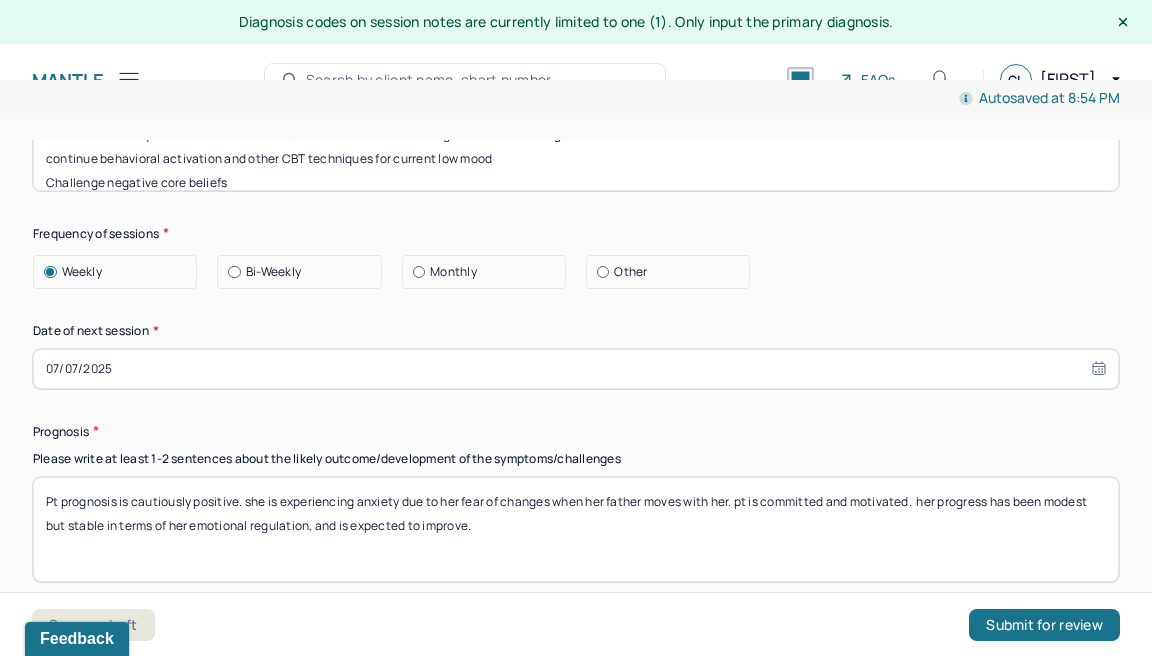 scroll, scrollTop: 2731, scrollLeft: 0, axis: vertical 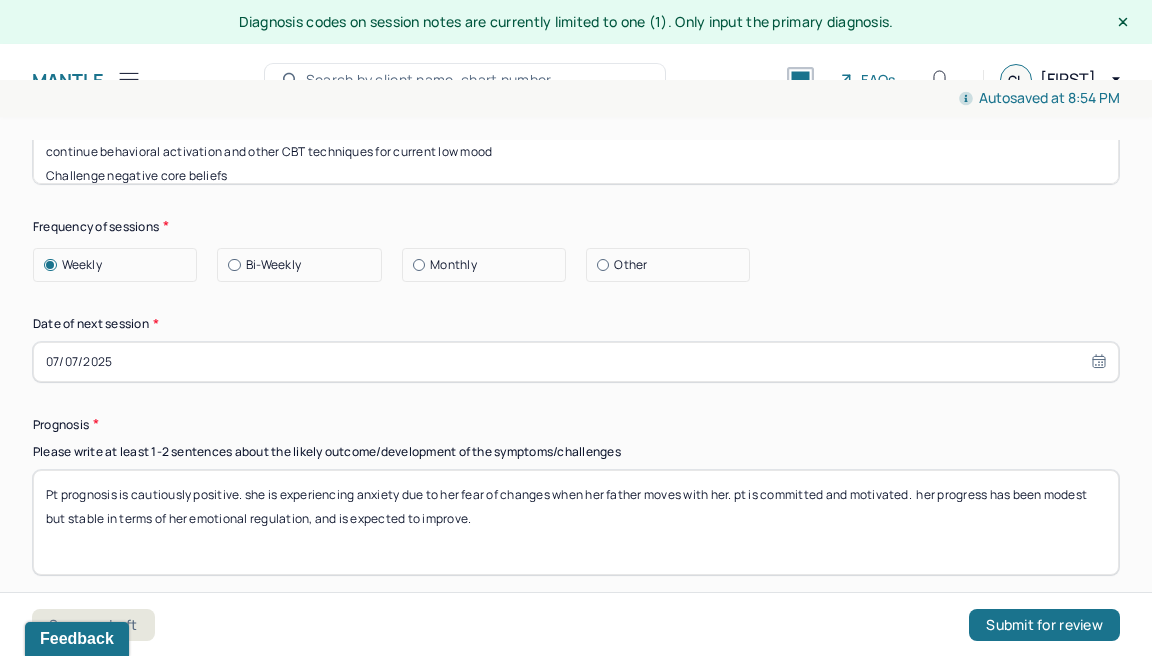 type on "pt reports she has been feeling sad and angry particularly due to uncertainty regarding her friendships. pt speech was  slow  due to her sadness and low energy state. pt was tearful and pt Affect was full range and congruent with her mood/state of depression, anger, and grief." 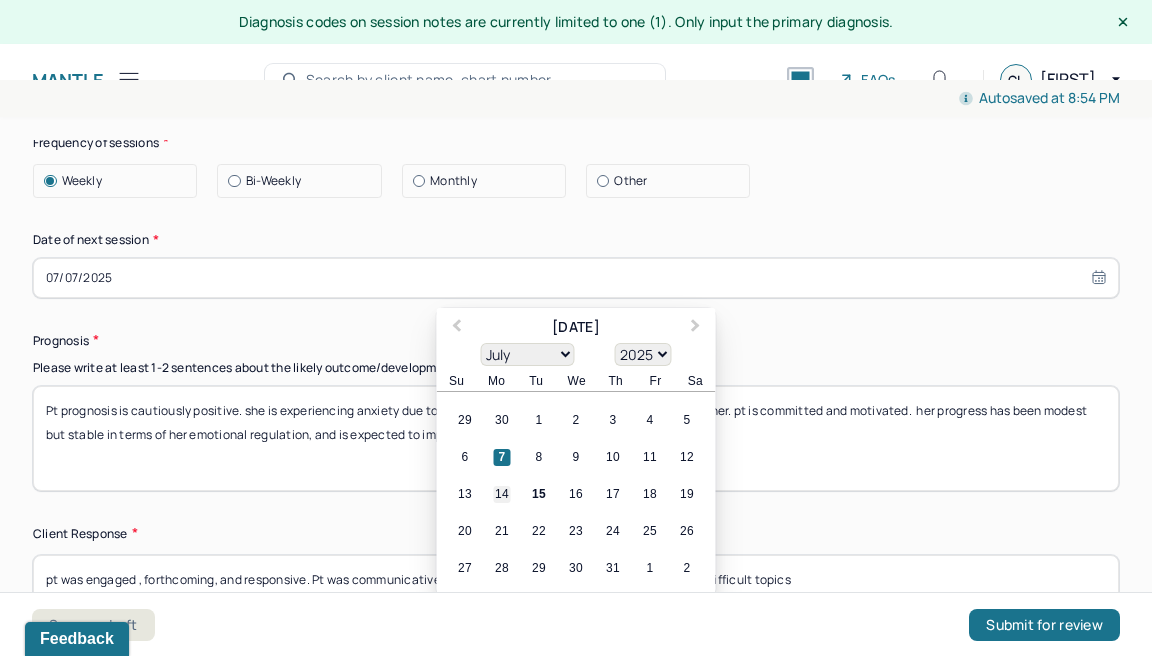 scroll, scrollTop: 2816, scrollLeft: 0, axis: vertical 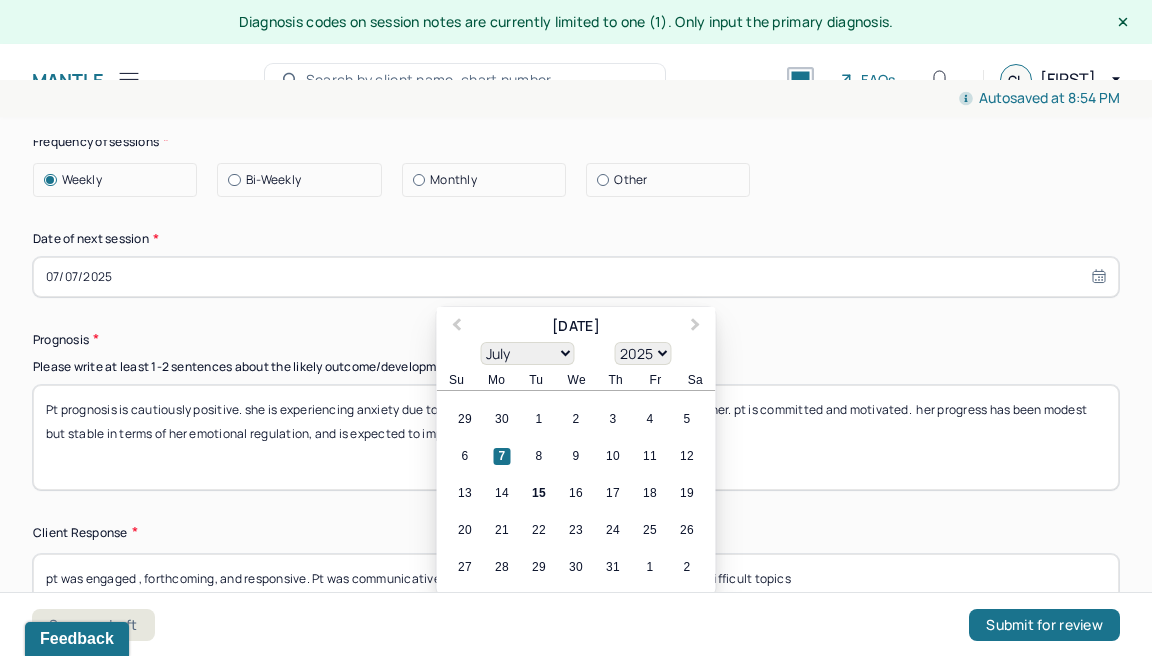 click on "21" at bounding box center [502, 530] 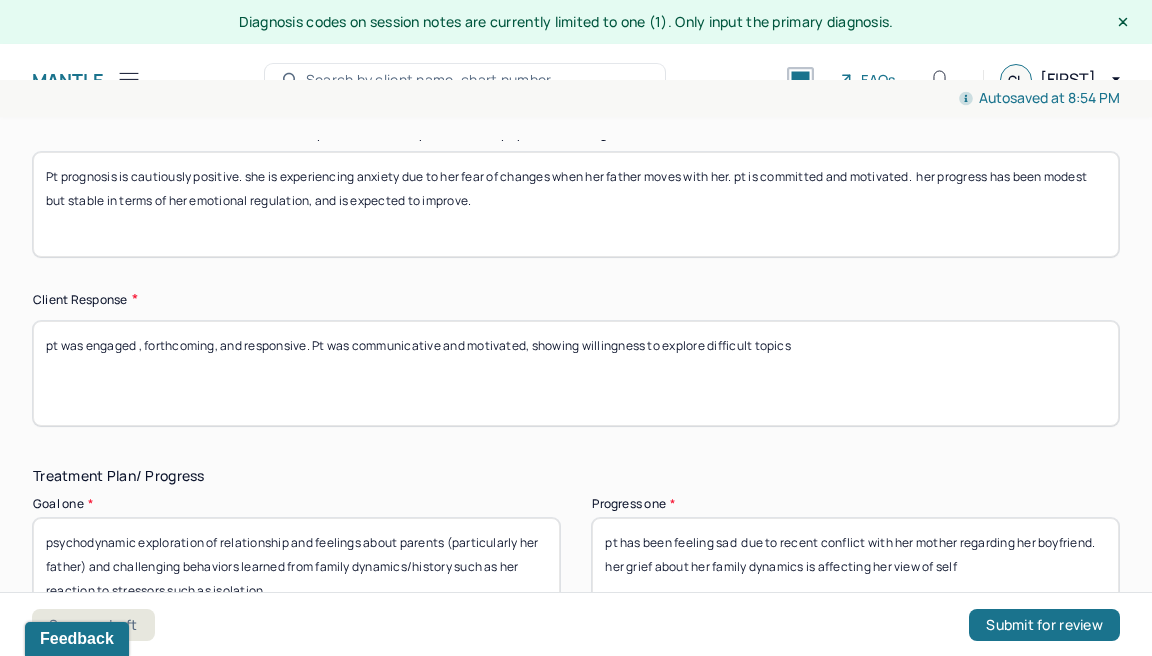 scroll, scrollTop: 3052, scrollLeft: 0, axis: vertical 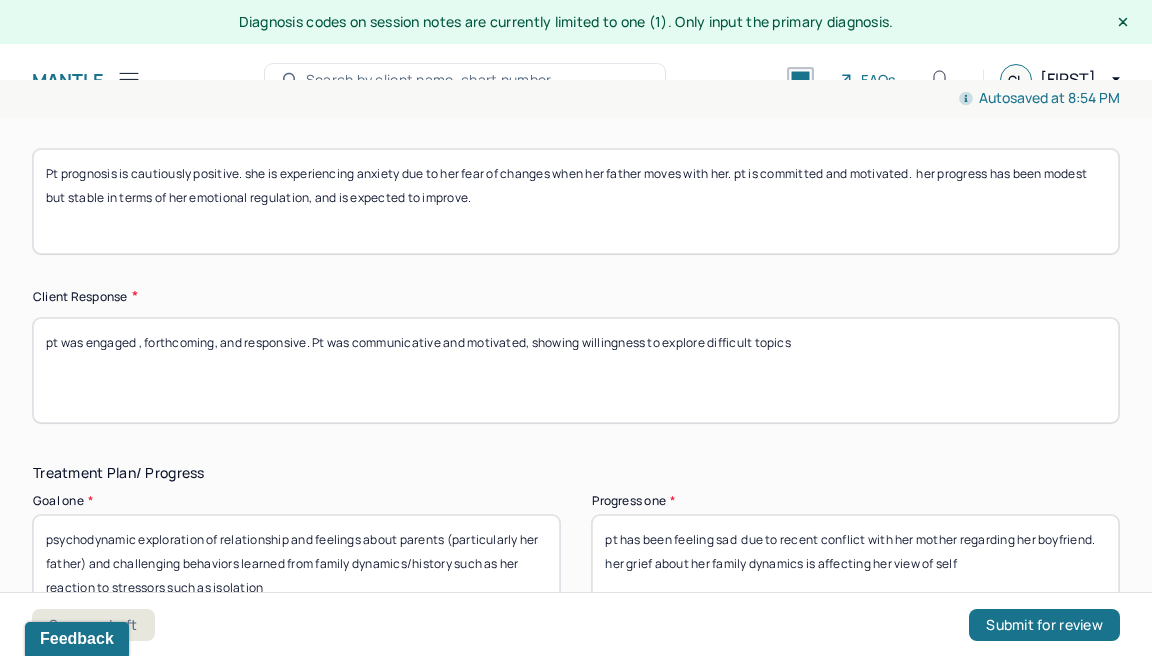click on "Pt prognosis is cautiously positive. she is experiencing anxiety due to her fear of changes when her father moves with her. pt is committed and motivated.  her progress has been modest but stable in terms of her emotional regulation, and is expected to improve." at bounding box center (576, 201) 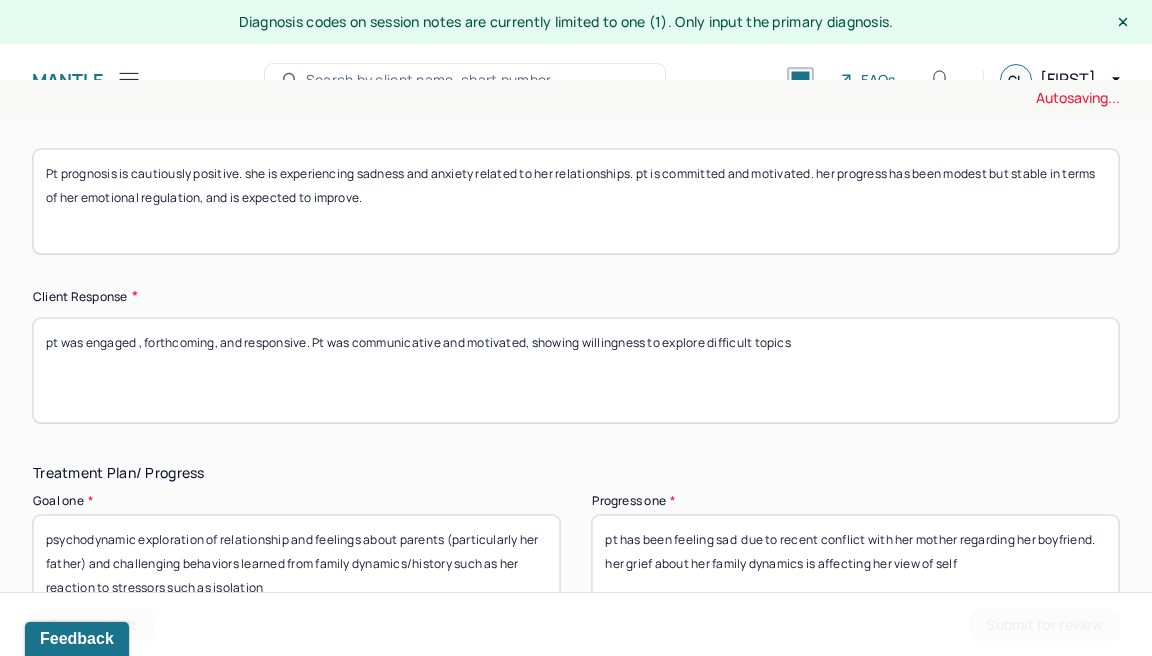 drag, startPoint x: 360, startPoint y: 165, endPoint x: 396, endPoint y: 244, distance: 86.815895 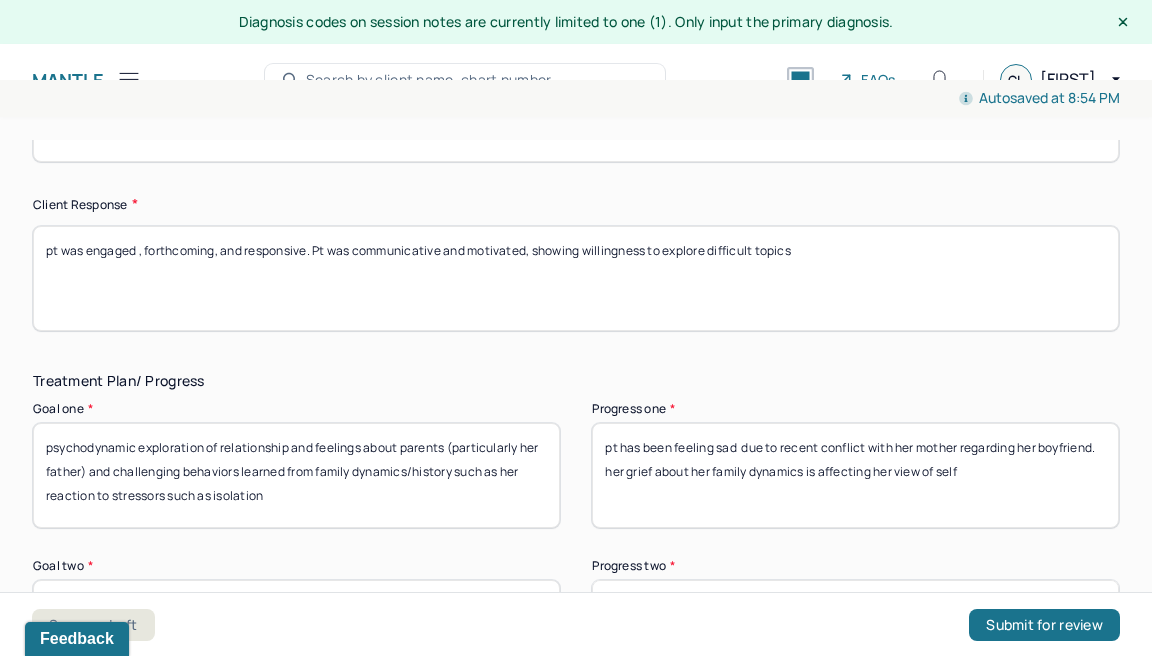 scroll, scrollTop: 3148, scrollLeft: 0, axis: vertical 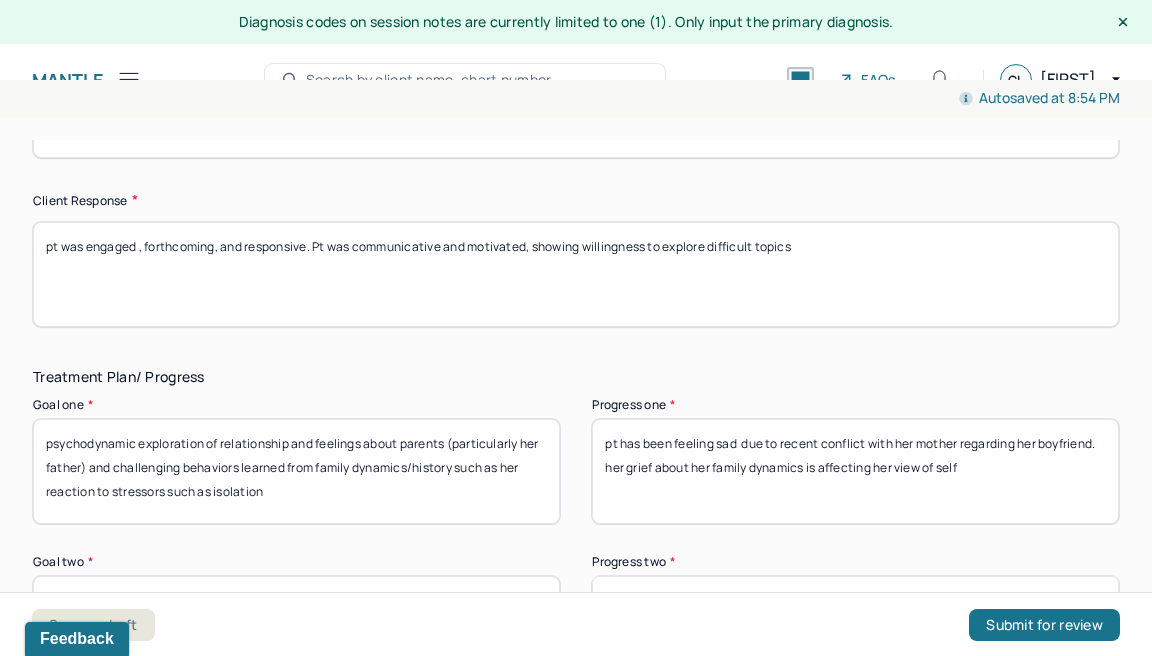 type on "Pt prognosis is cautiously positive. she is experiencing sadness and anxiety related to her relationships. pt is committed and motivated. her progress has been modest but stable in terms of her emotional regulation, and is expected to improve." 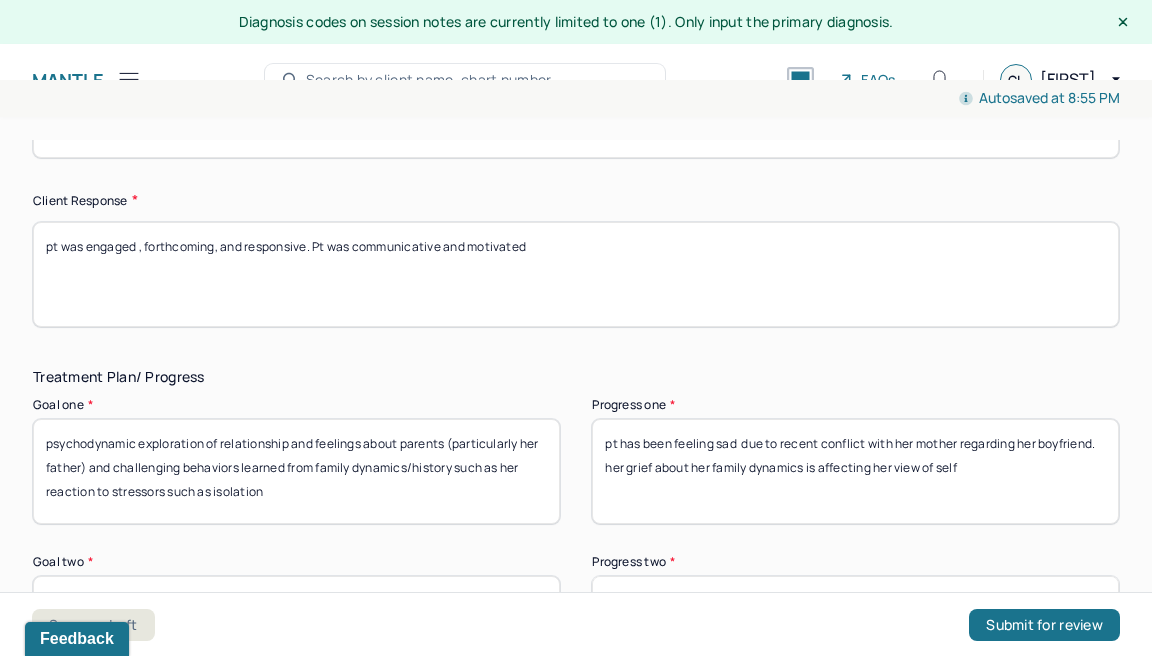 click on "pt was engaged , forthcoming, and responsive. Pt was communicative and motivated" at bounding box center [576, 274] 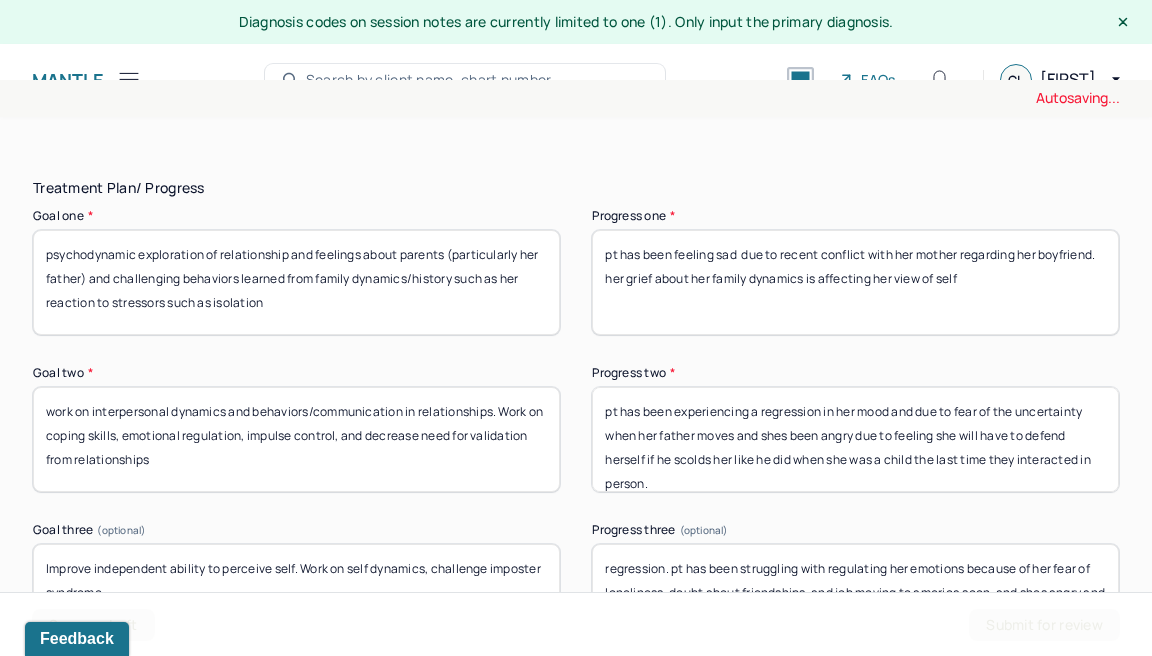 scroll, scrollTop: 3349, scrollLeft: 0, axis: vertical 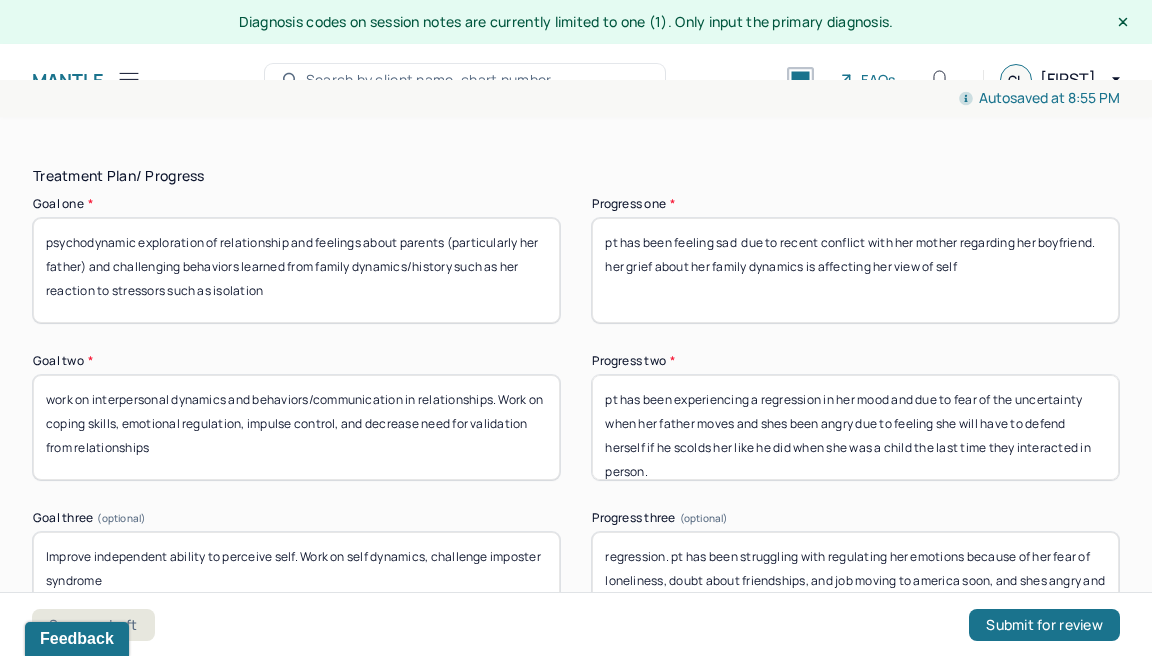 type on "pt was engaged , forthcoming, receptive and responsive. Pt was communicative and motivated" 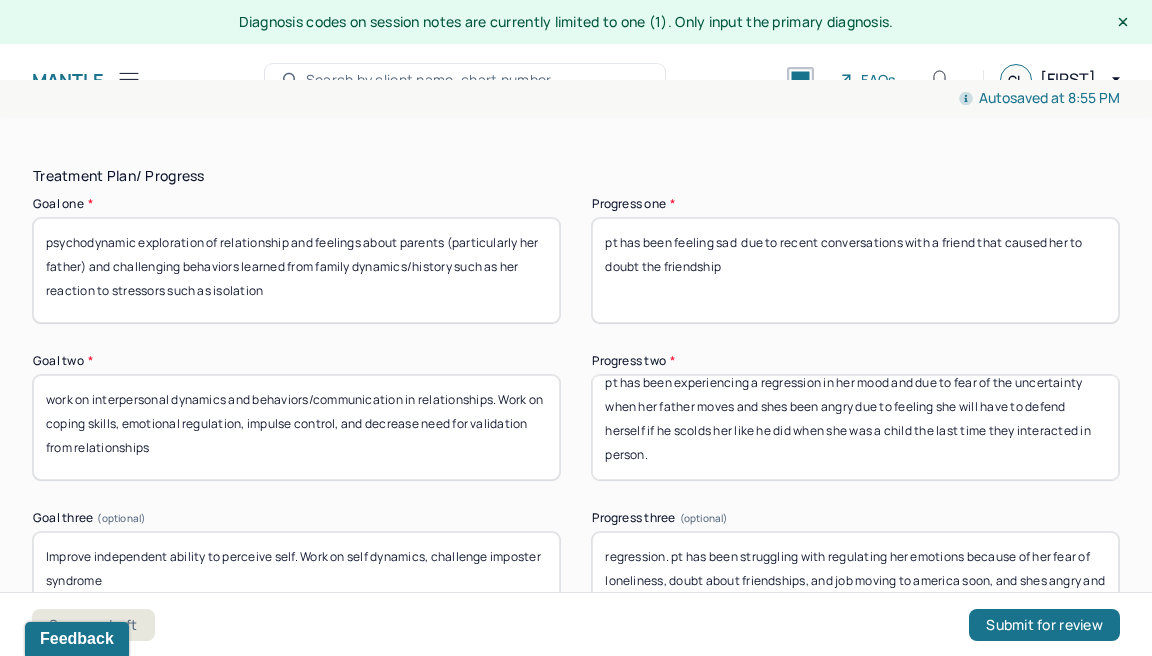 scroll, scrollTop: 16, scrollLeft: 0, axis: vertical 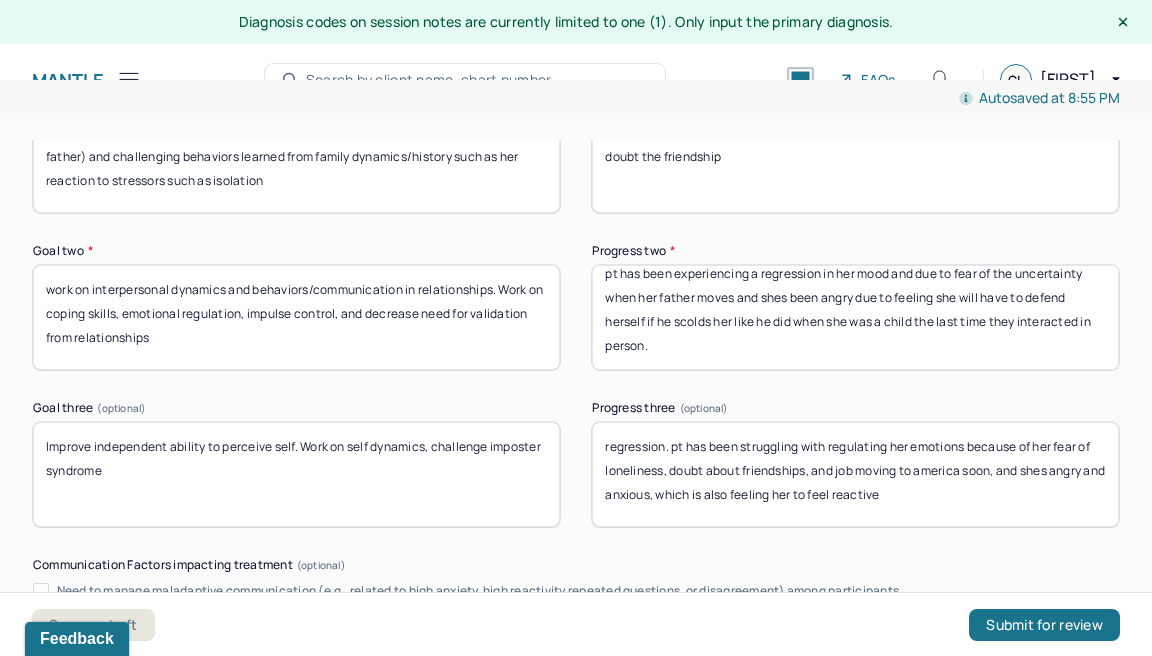 type on "pt has been feeling sad  due to recent conversations with a friend that caused her to doubt the friendship" 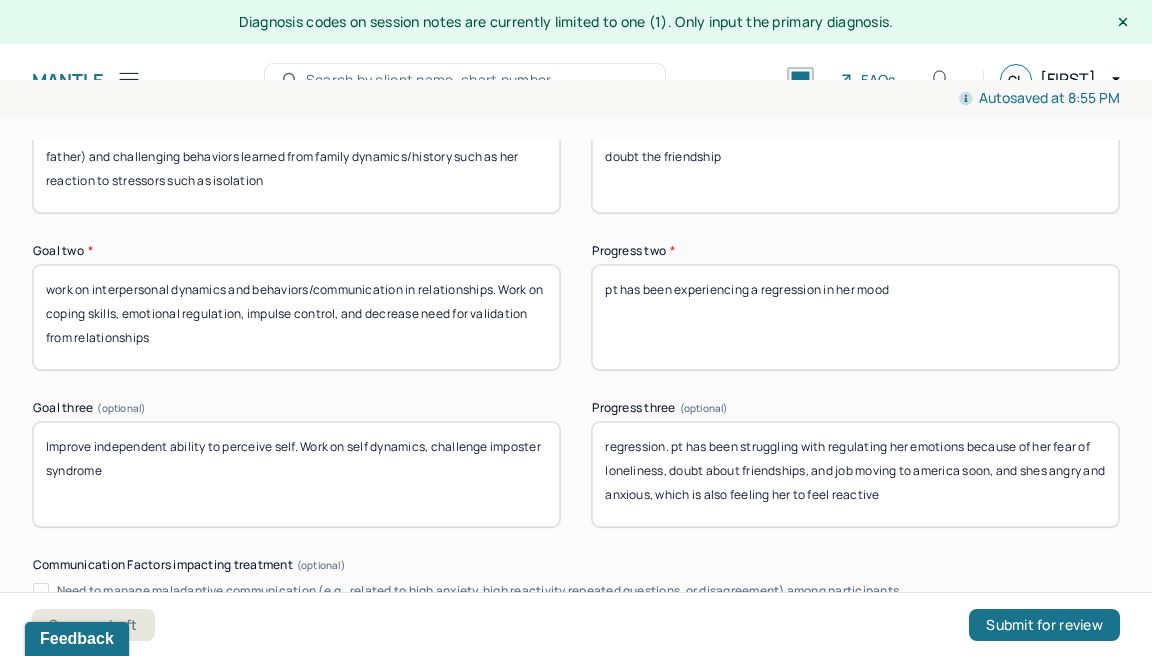 scroll, scrollTop: 0, scrollLeft: 0, axis: both 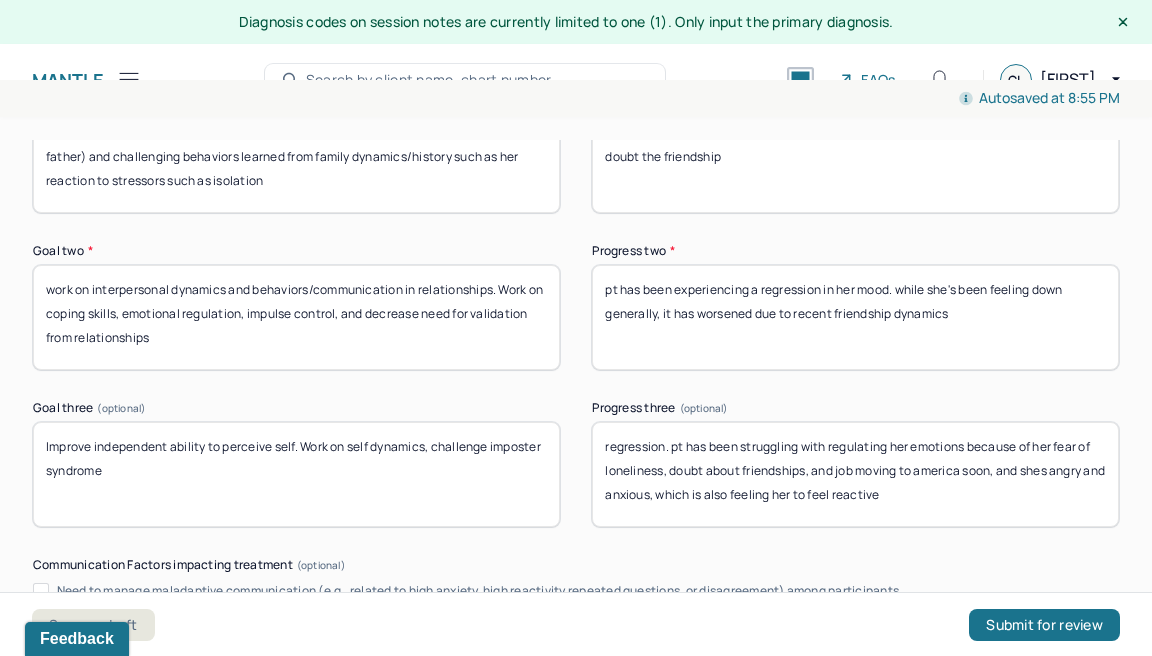 type on "pt has been experiencing a regression in her mood. while she's been feeling down generally, it has worsened due to recent friendship dynamics" 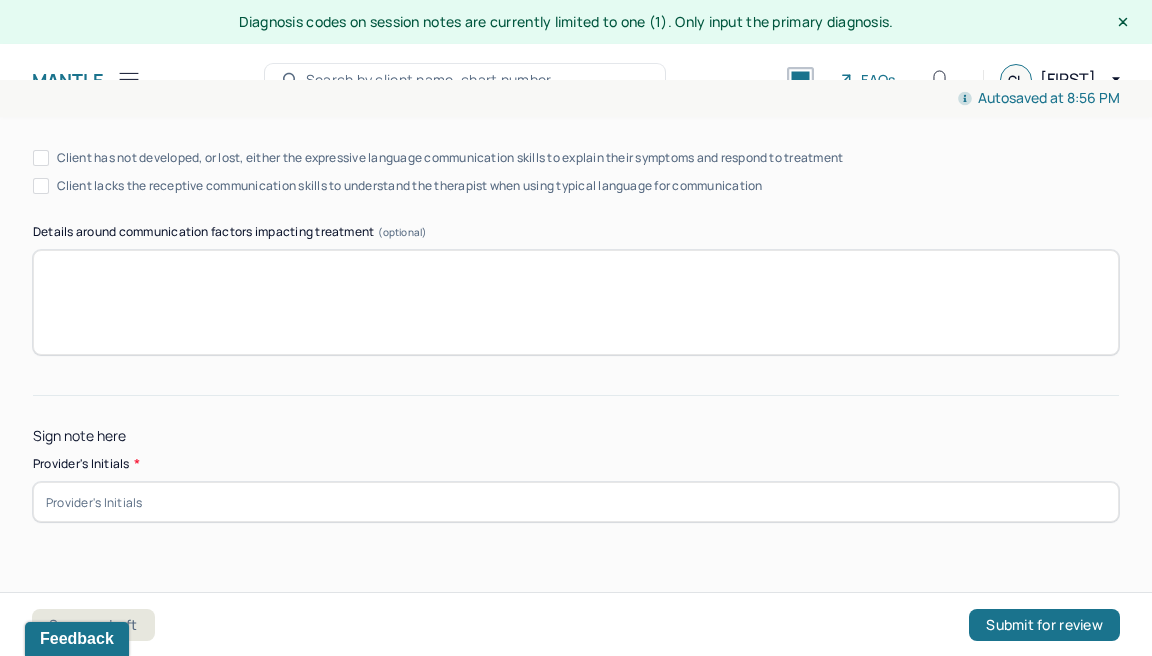 scroll, scrollTop: 4003, scrollLeft: 0, axis: vertical 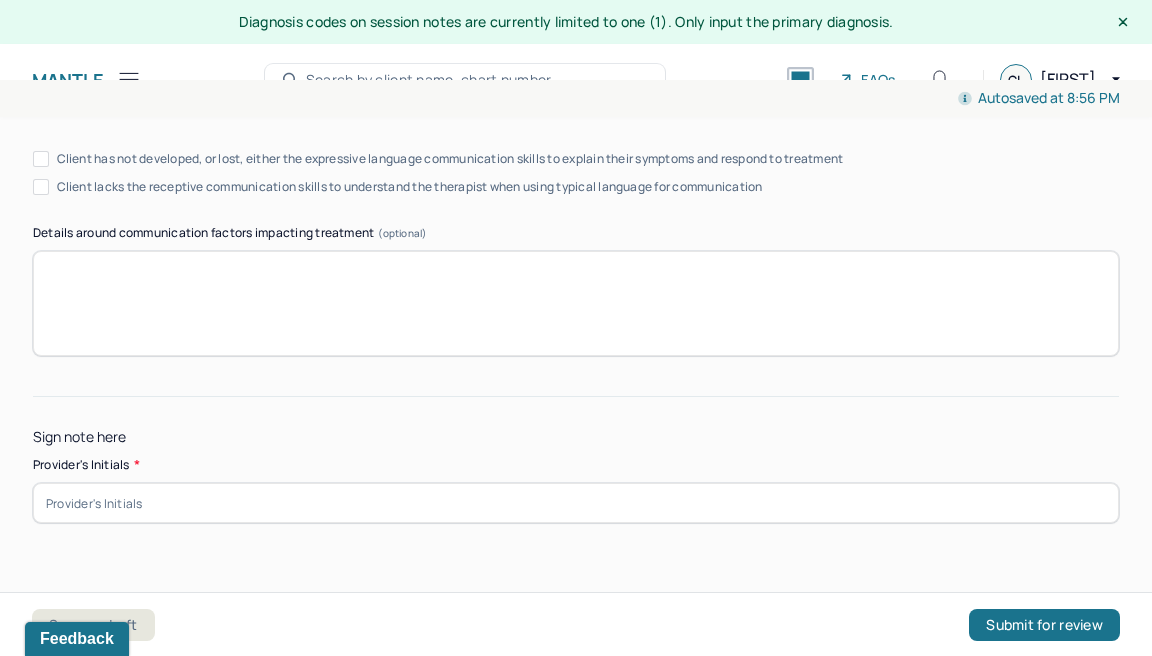 type on "regression. pt has been struggling with regulating her emotions because of her fear of loneliness, doubt about friendships, and job dissatisfaction" 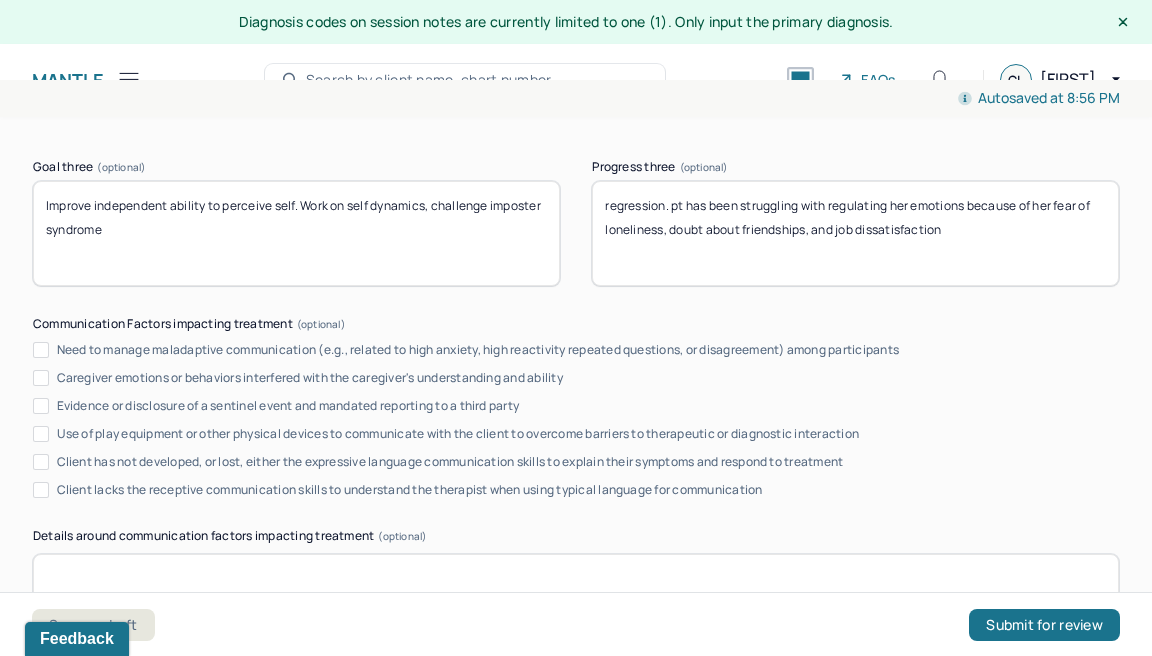 scroll, scrollTop: 3696, scrollLeft: 0, axis: vertical 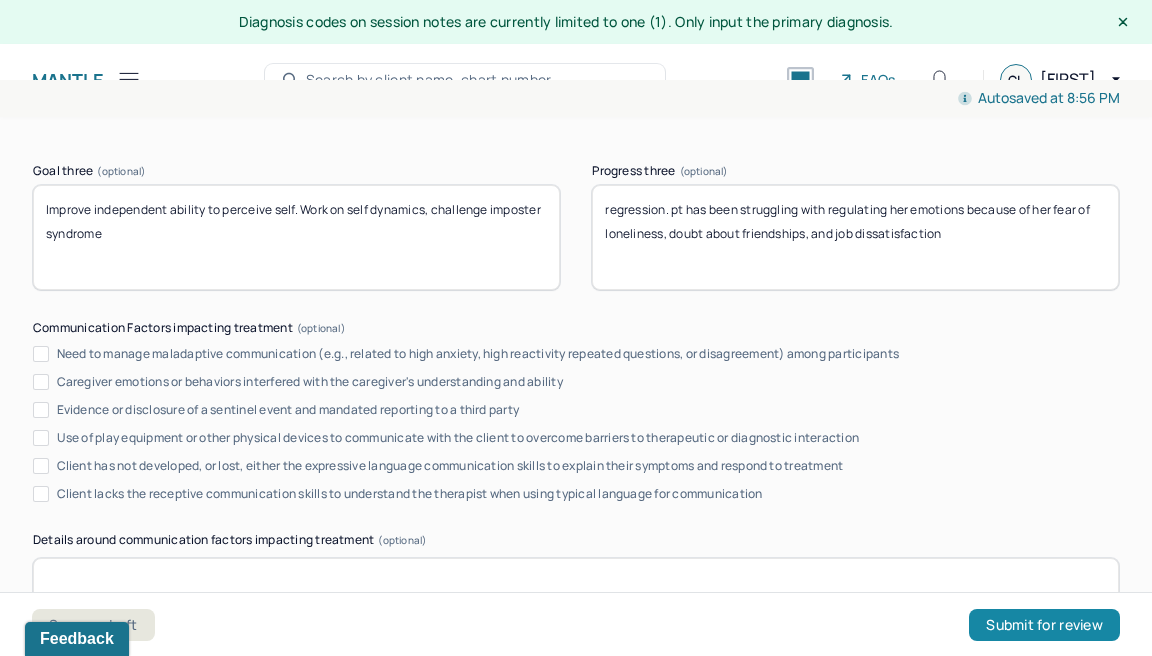 type on "cl" 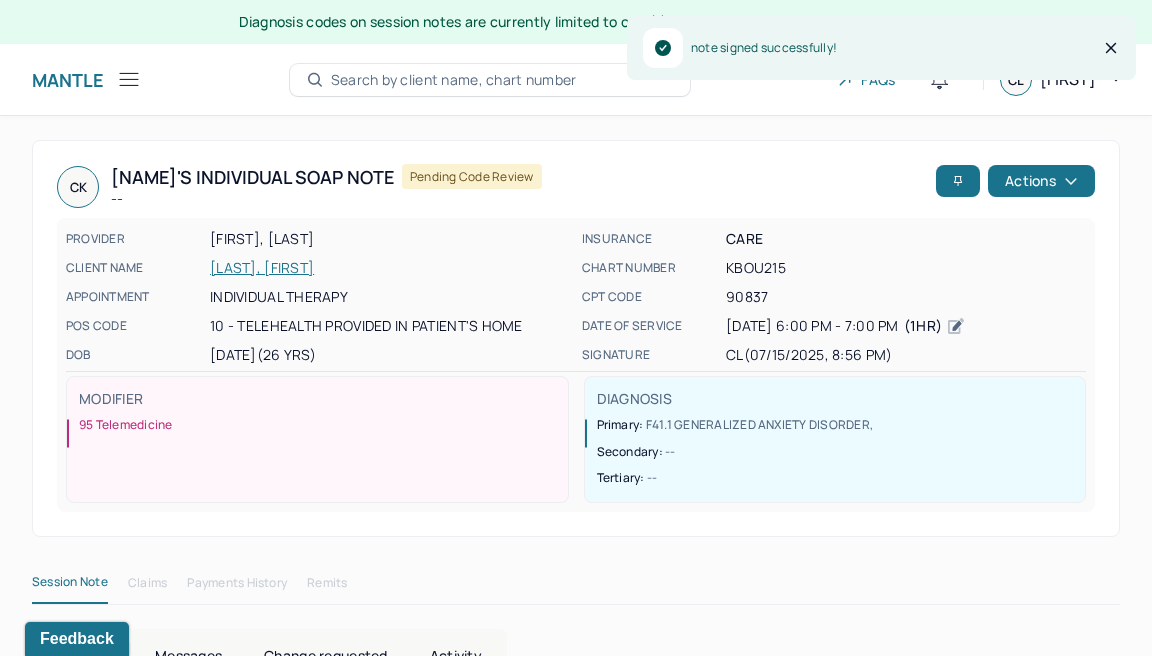 click 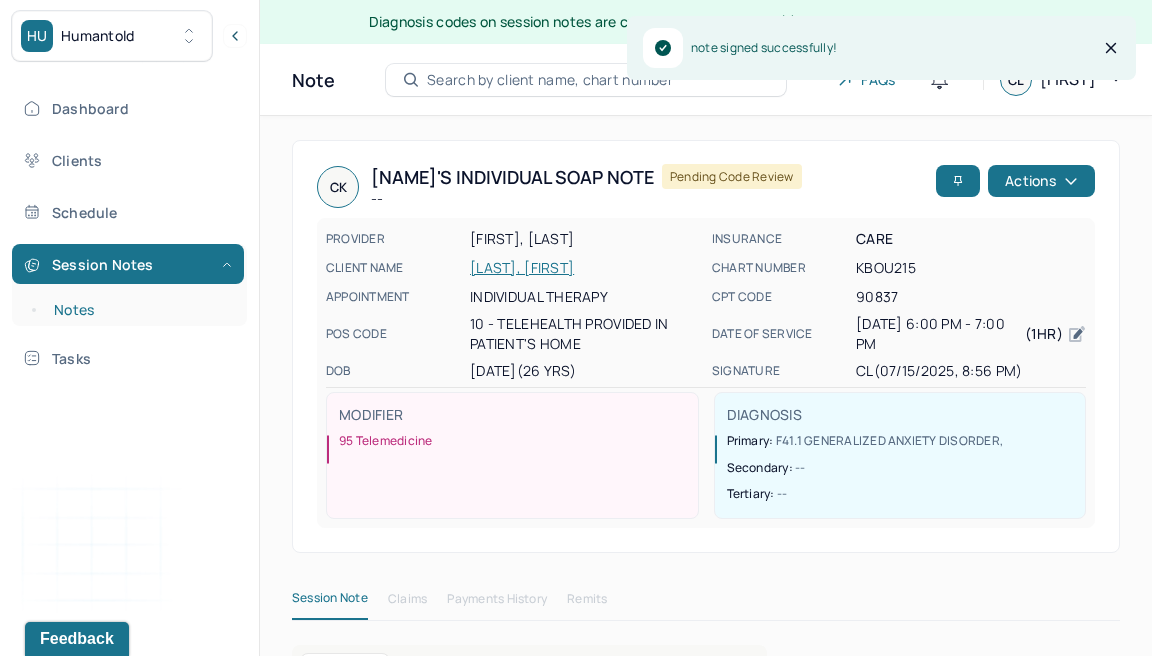 click on "Notes" at bounding box center (139, 310) 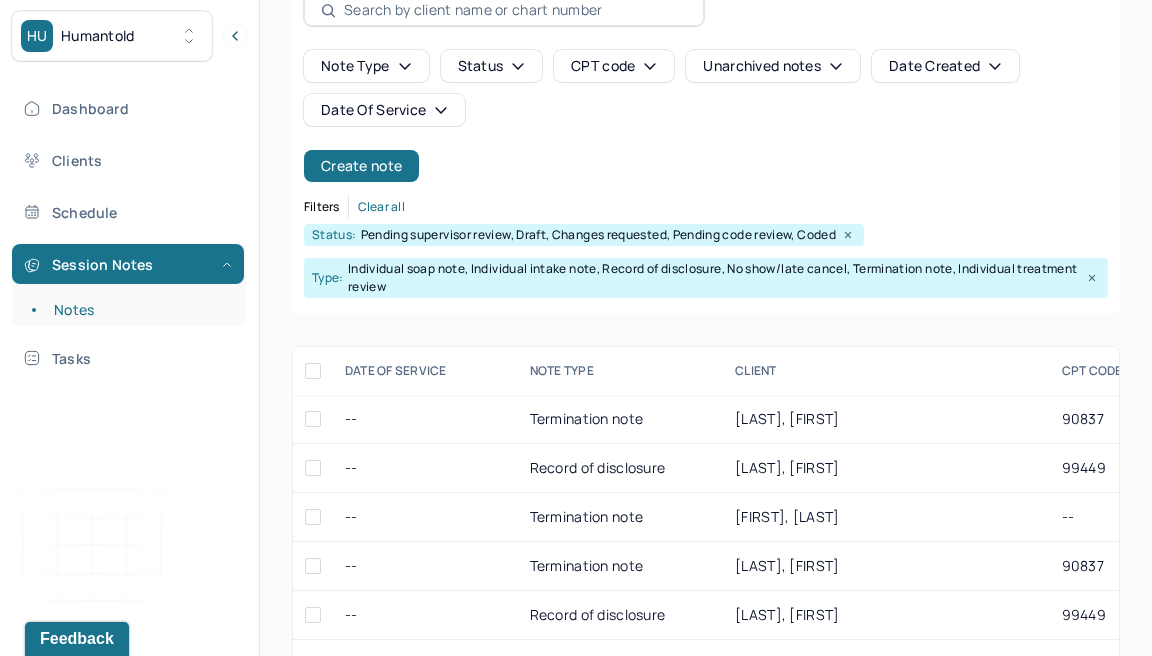 scroll, scrollTop: 220, scrollLeft: 0, axis: vertical 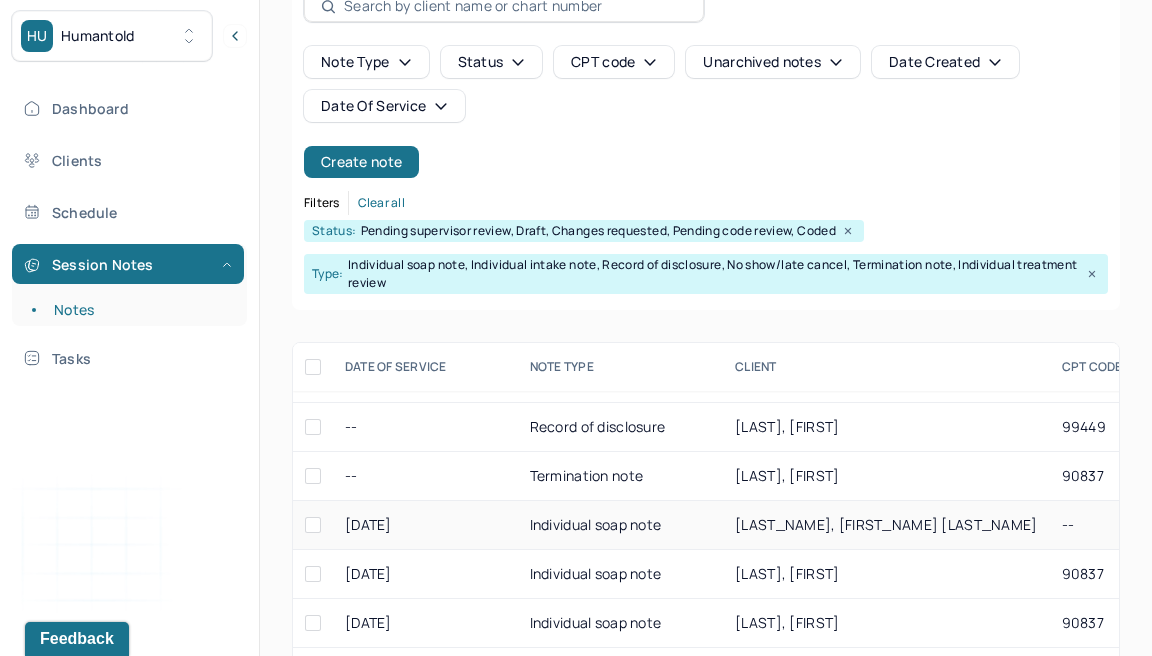 click on "[LAST_NAME], [FIRST_NAME] [LAST_NAME]" at bounding box center [886, 525] 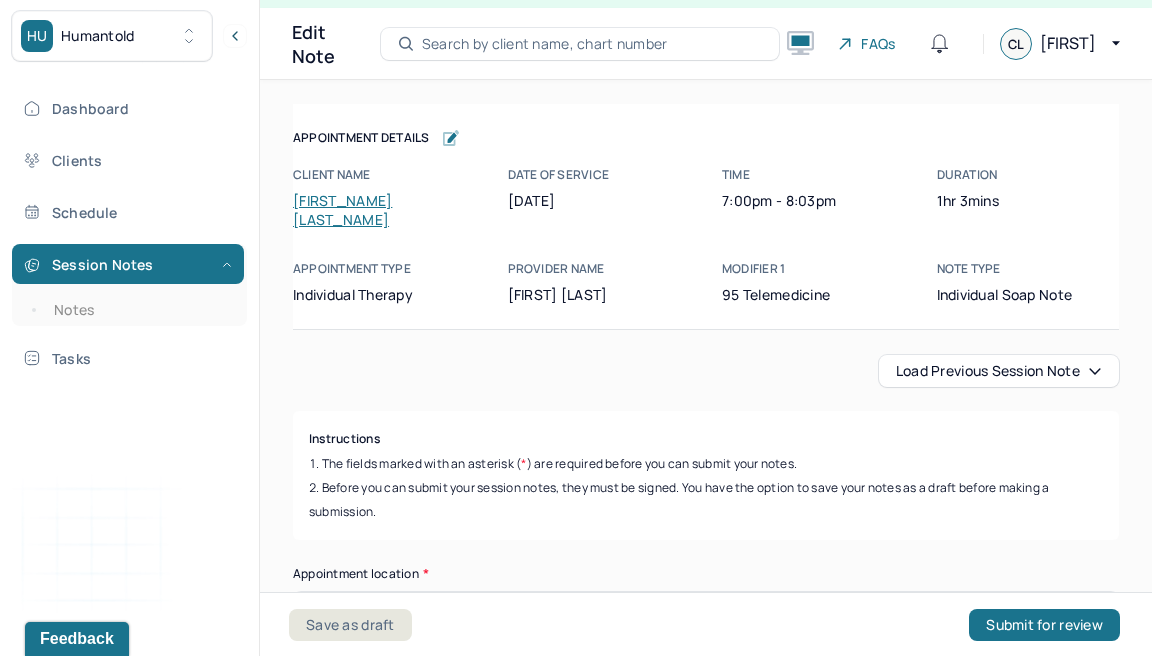 scroll, scrollTop: 36, scrollLeft: 0, axis: vertical 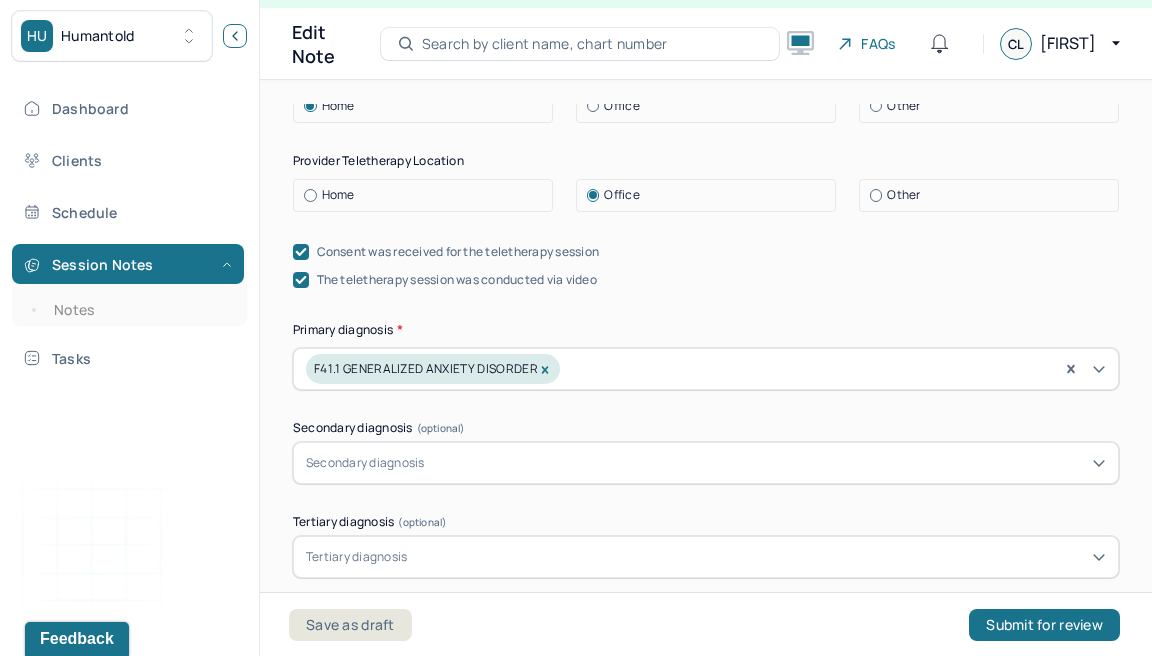 click at bounding box center (235, 36) 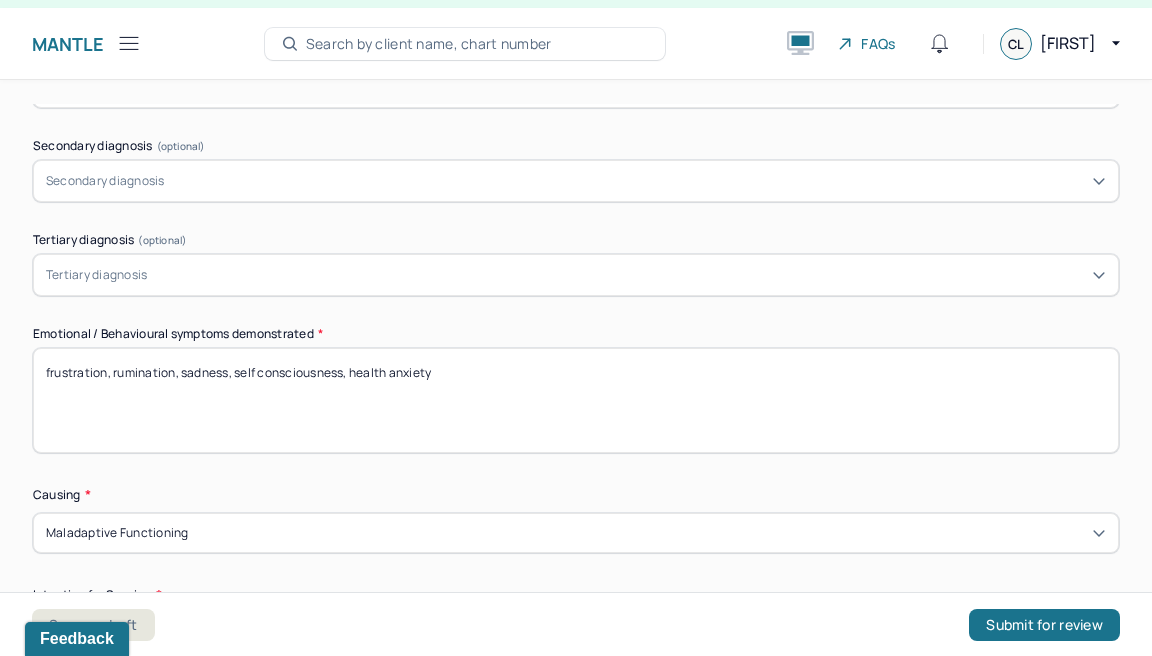scroll, scrollTop: 843, scrollLeft: 0, axis: vertical 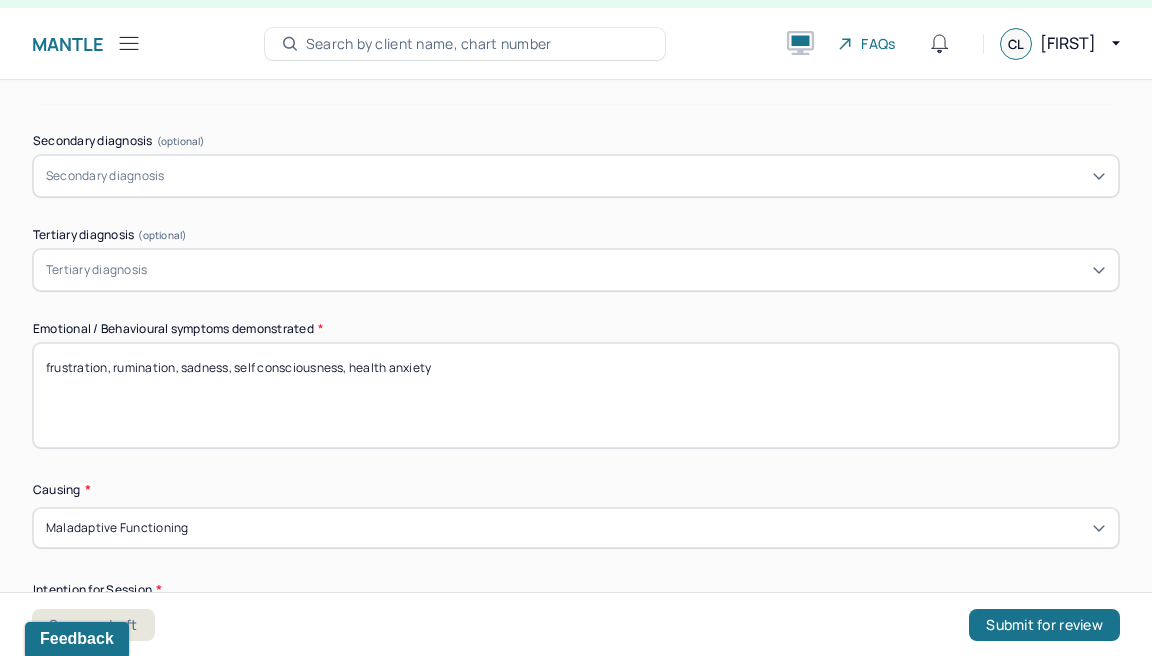 drag, startPoint x: 480, startPoint y: 369, endPoint x: 113, endPoint y: 356, distance: 367.23016 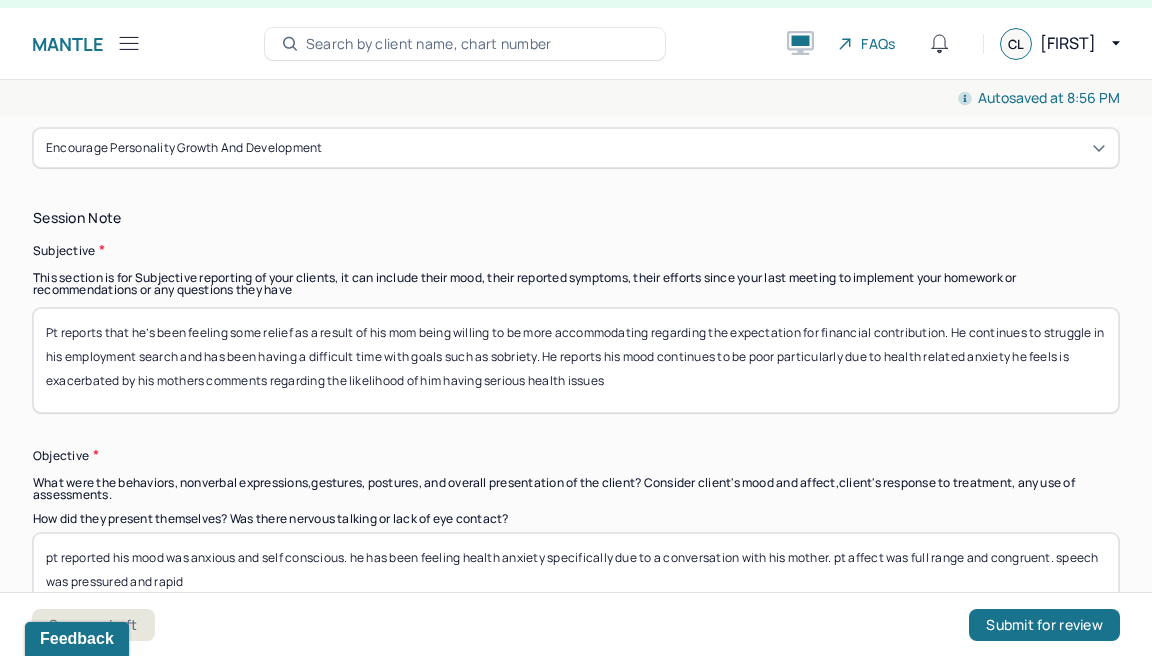 scroll, scrollTop: 1324, scrollLeft: 0, axis: vertical 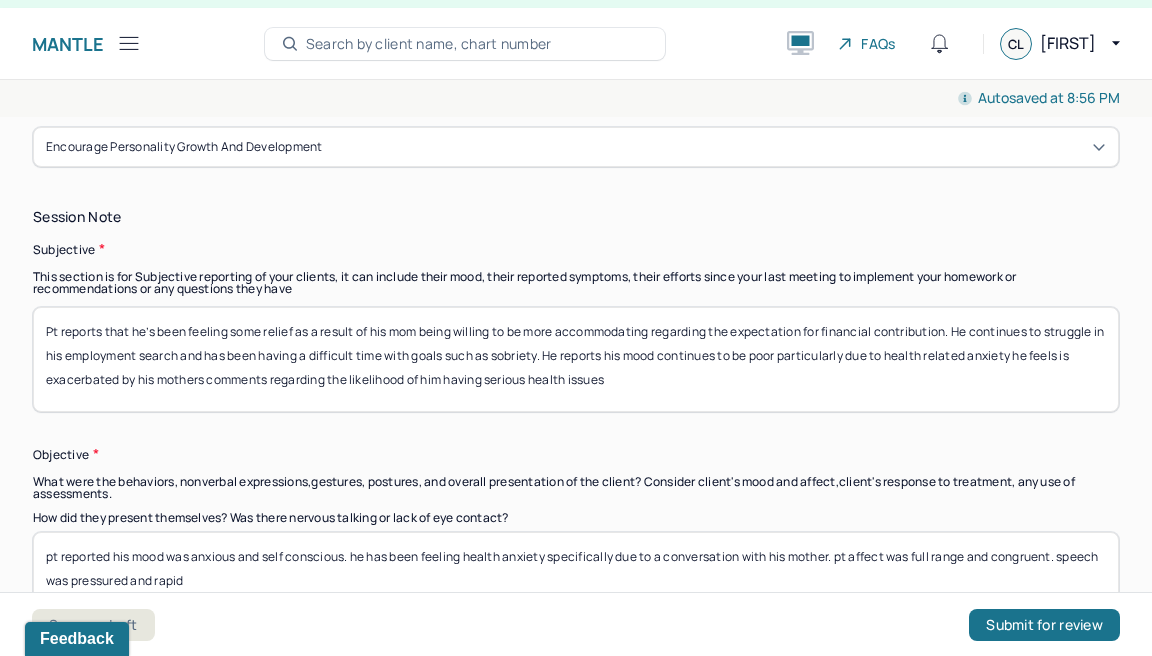 type on "frustration, anxiety, boredom" 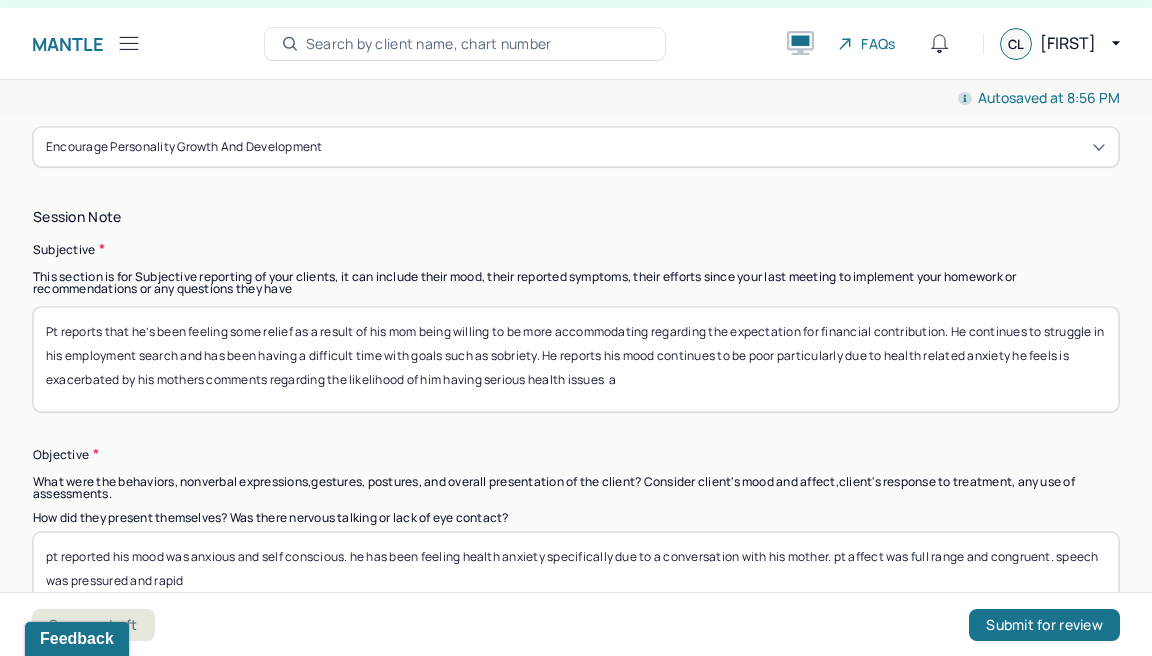 type 